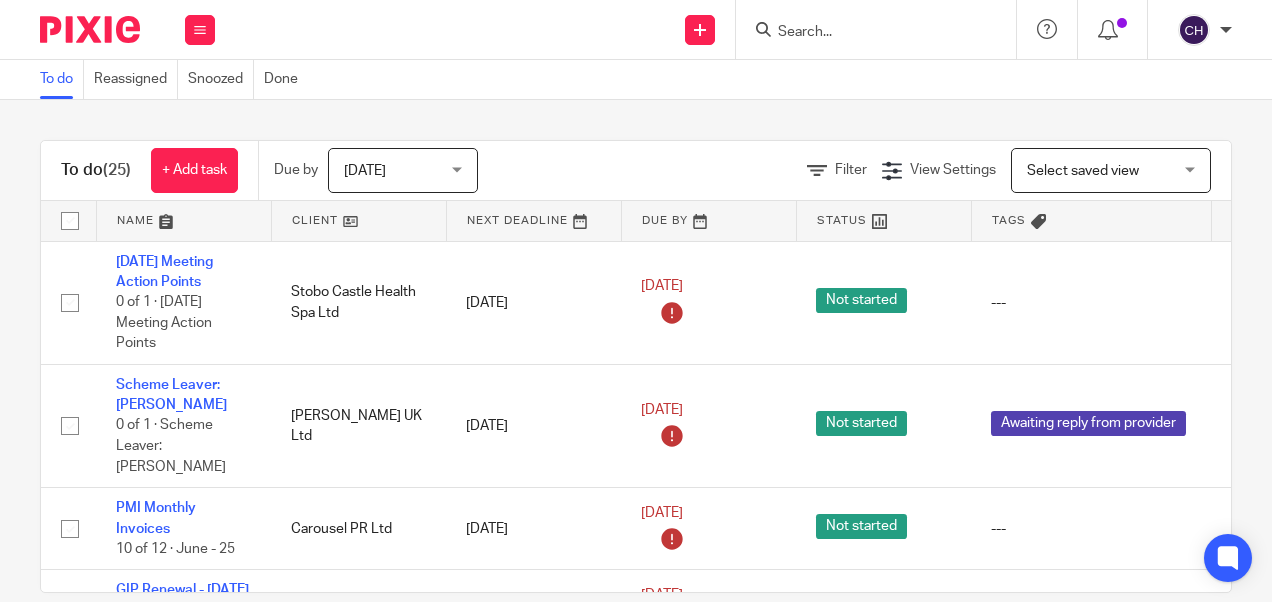 scroll, scrollTop: 0, scrollLeft: 0, axis: both 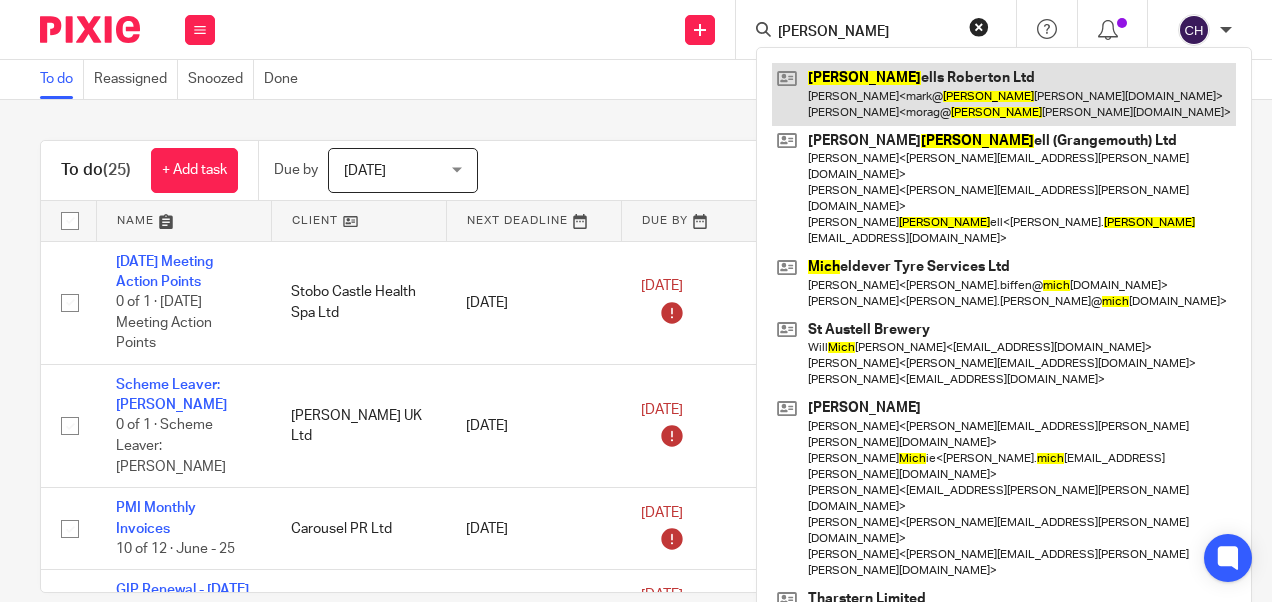 type on "mitch" 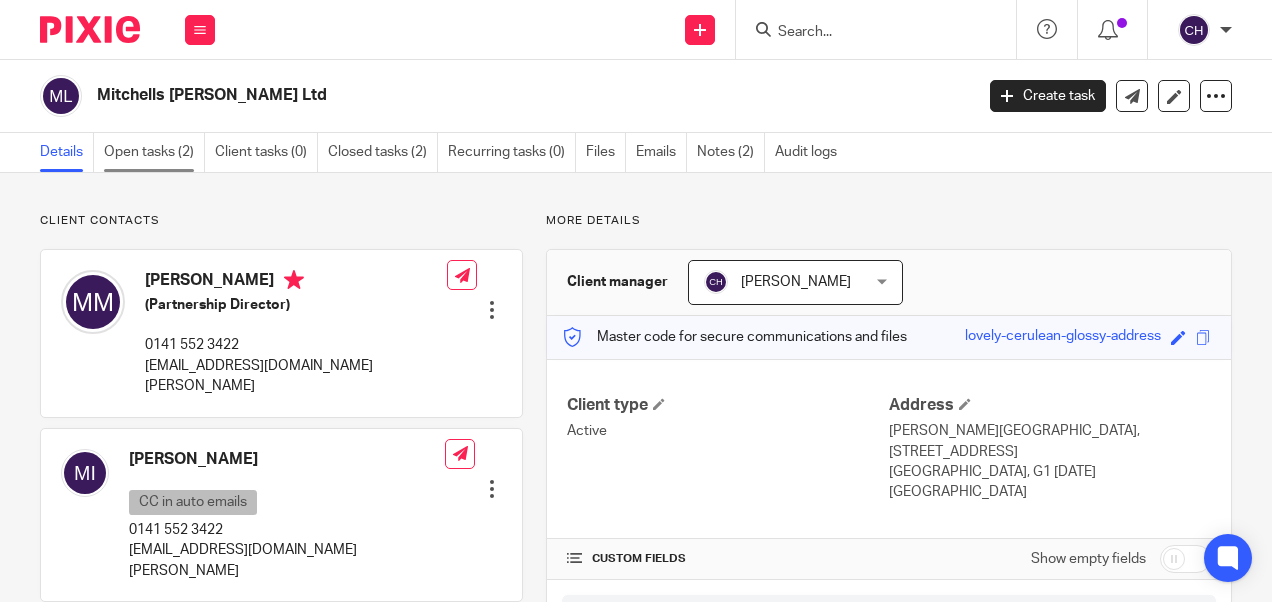 scroll, scrollTop: 0, scrollLeft: 0, axis: both 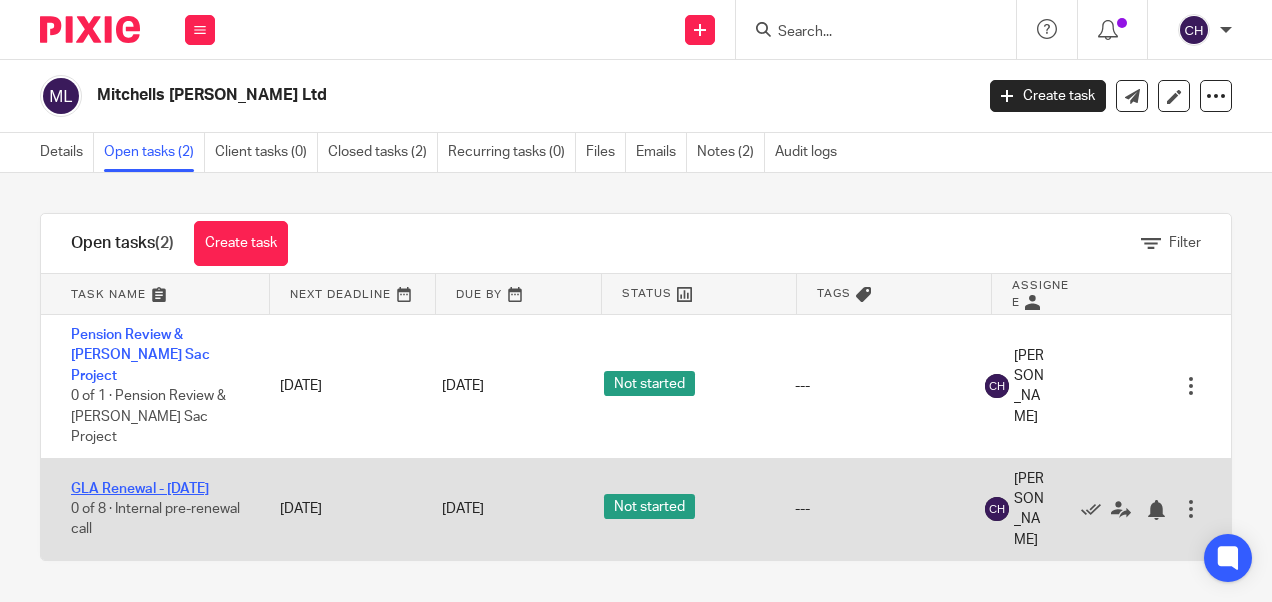 click on "GLA Renewal - [DATE]" at bounding box center (140, 489) 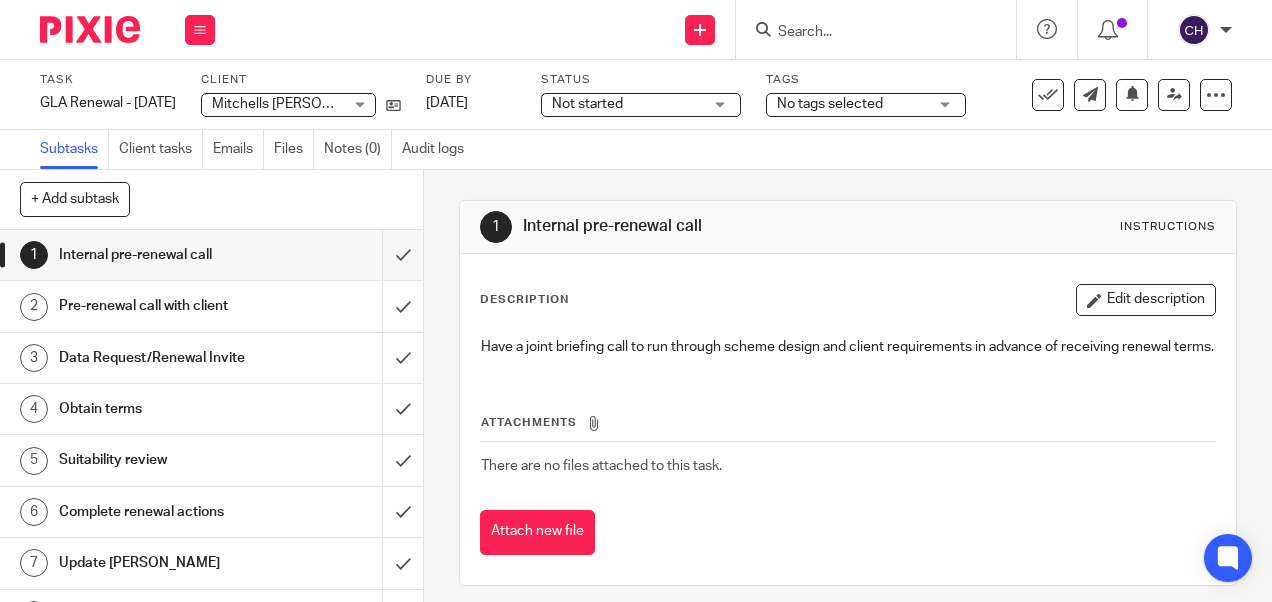 scroll, scrollTop: 0, scrollLeft: 0, axis: both 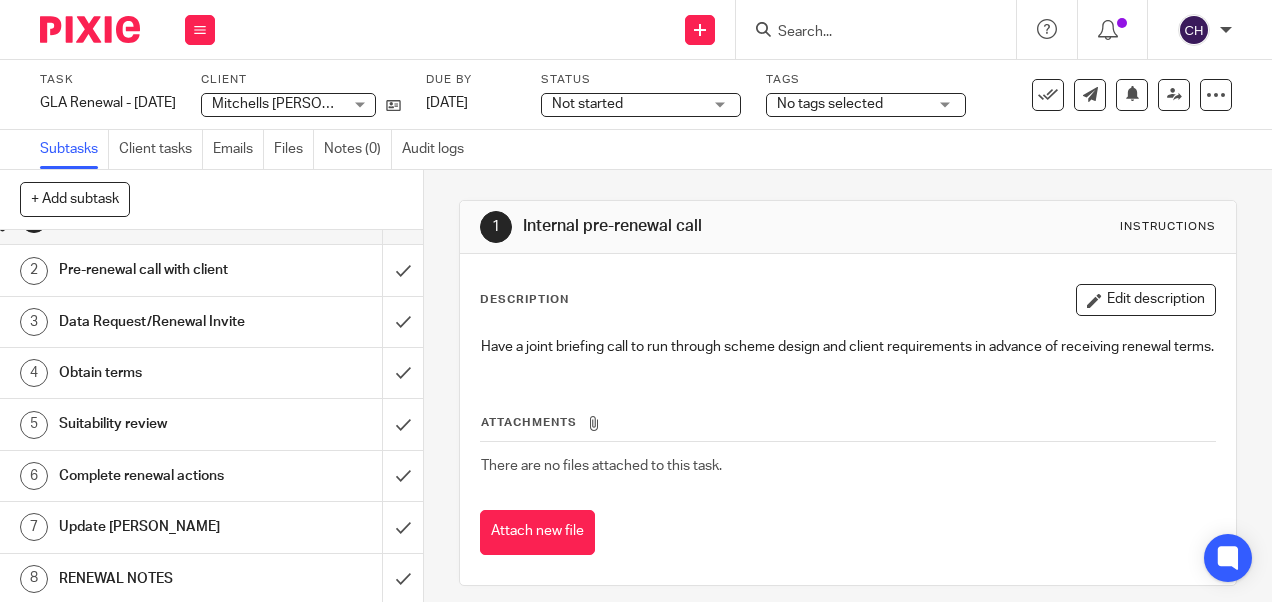 click on "RENEWAL NOTES" at bounding box center [160, 579] 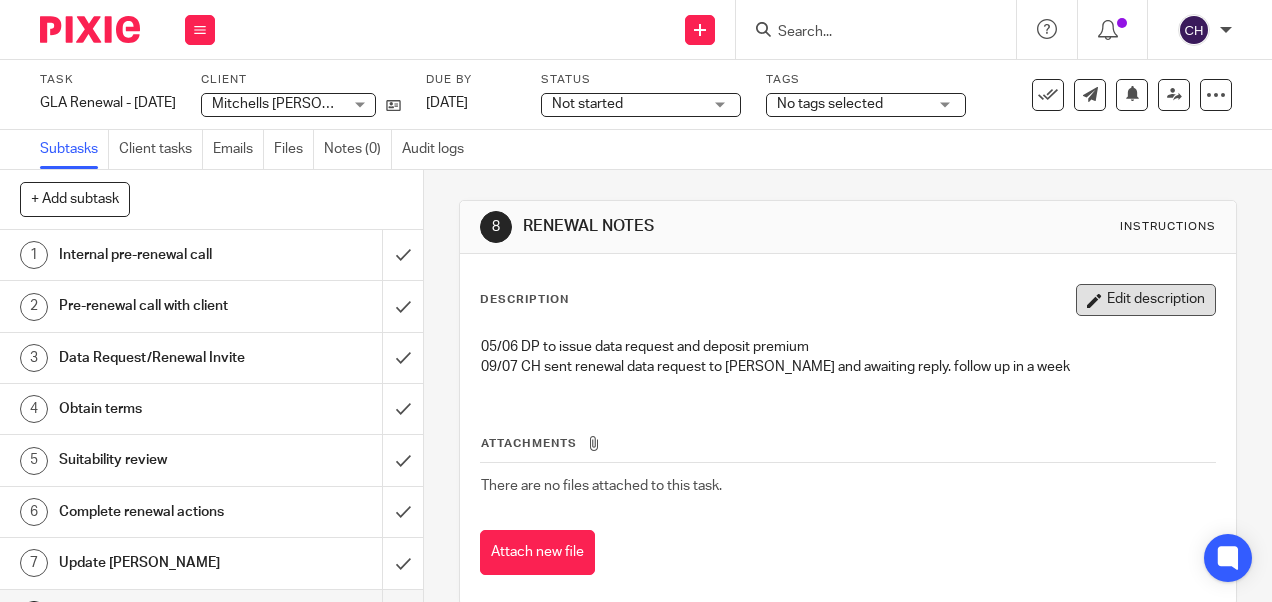 scroll, scrollTop: 0, scrollLeft: 0, axis: both 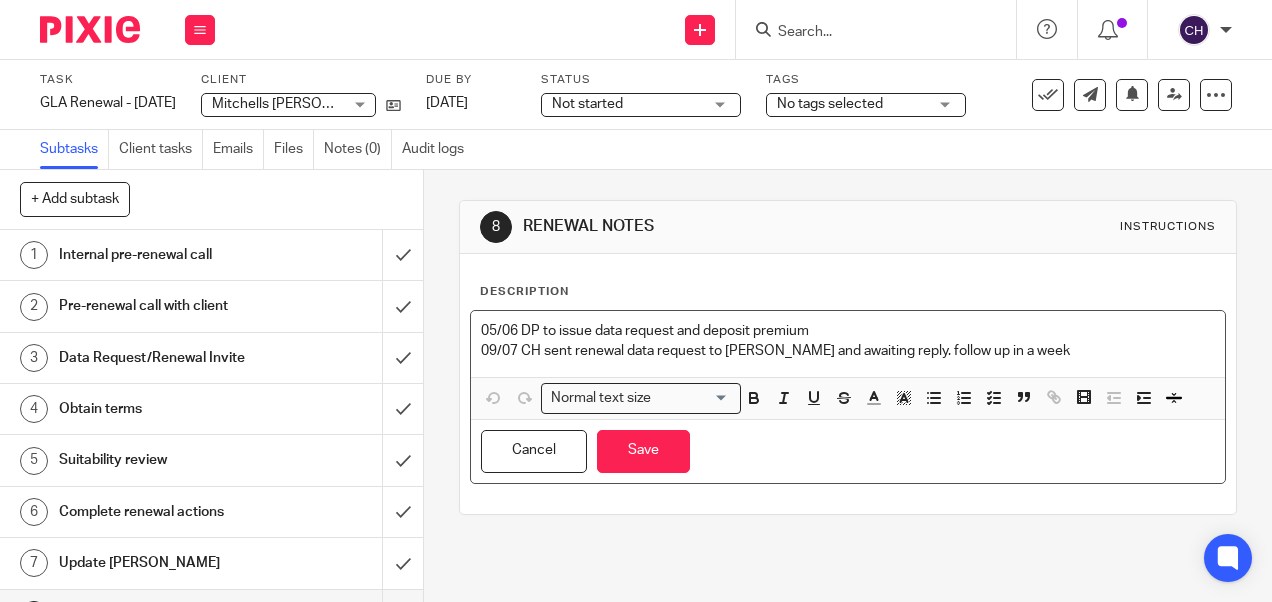 click on "09/07 CH sent renewal data request to [PERSON_NAME] and awaiting reply. follow up in a week" at bounding box center (847, 351) 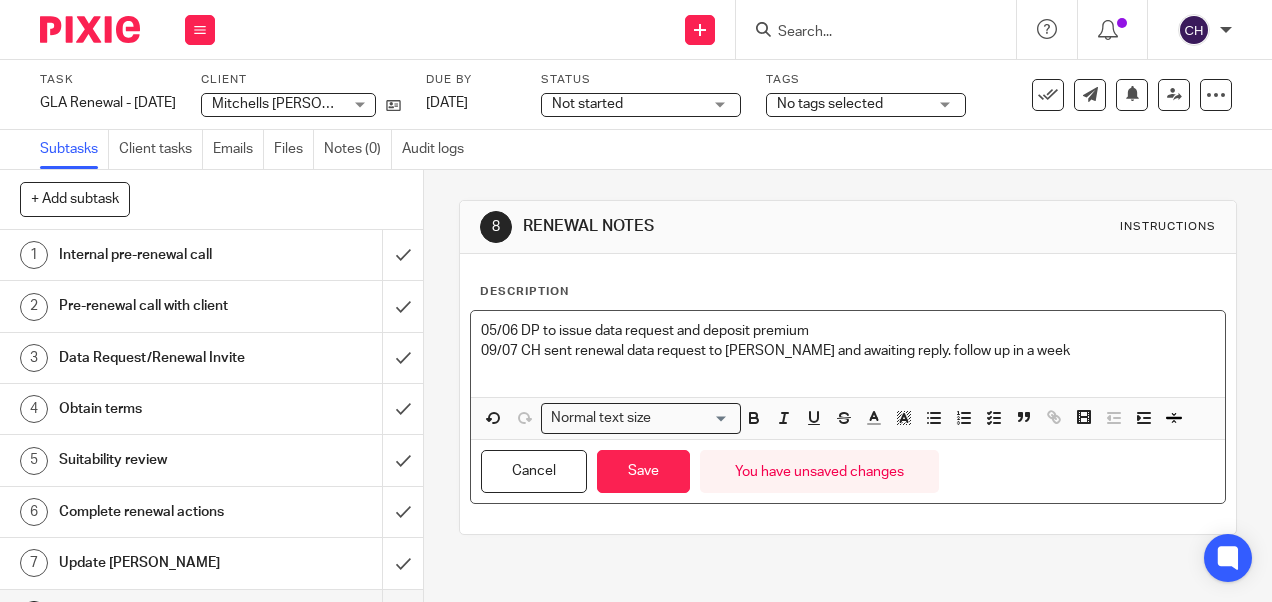 type 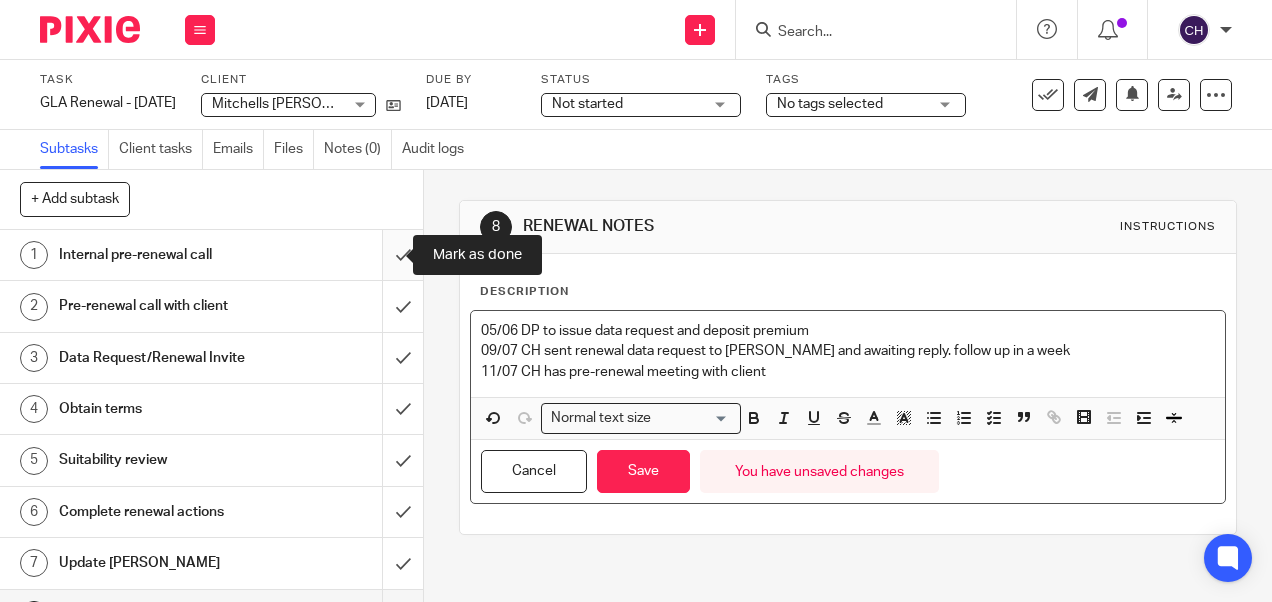 click at bounding box center [211, 255] 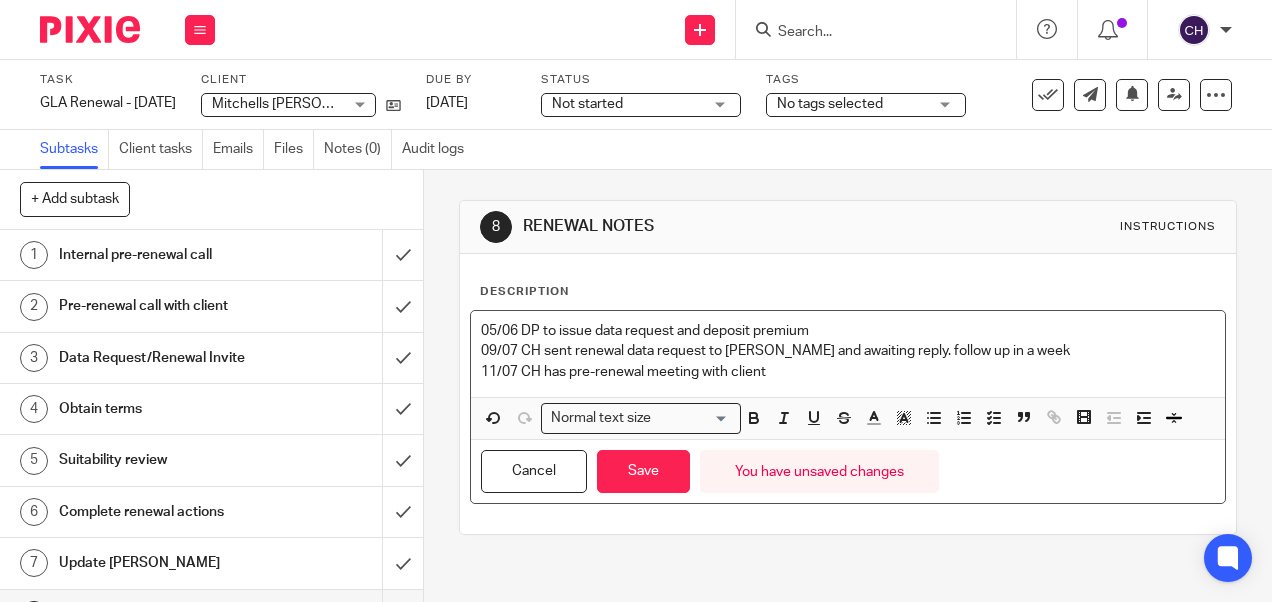 click on "11/07 CH has pre-renewal meeting with client" at bounding box center (847, 372) 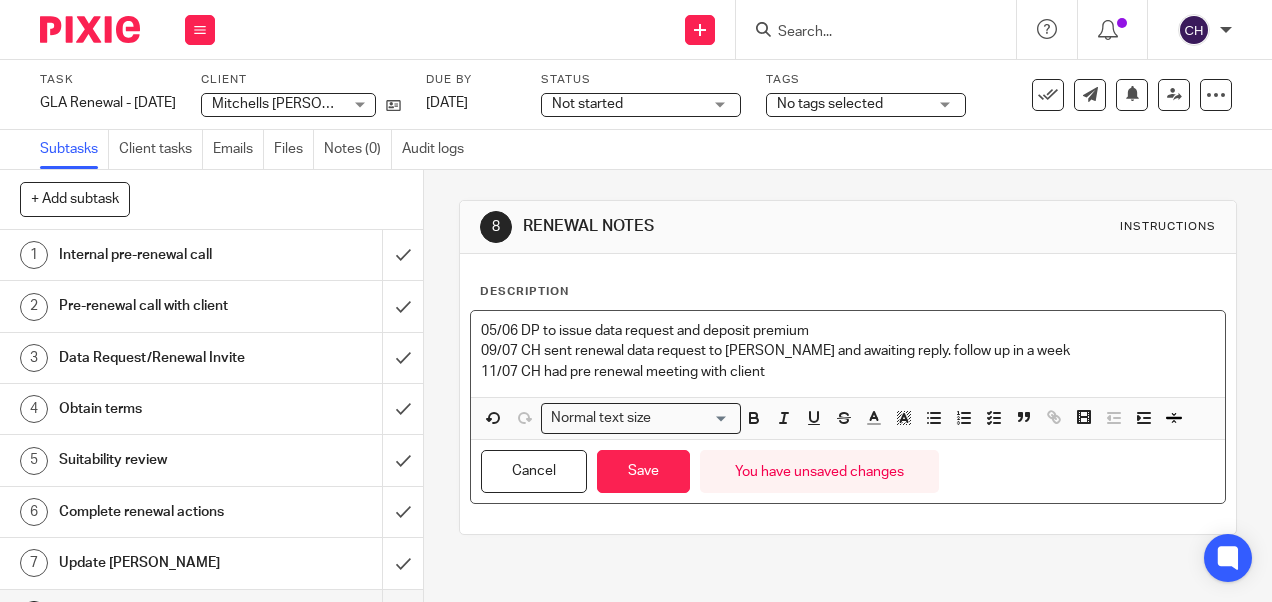 click on "11/07 CH had pre renewal meeting with client" at bounding box center (847, 372) 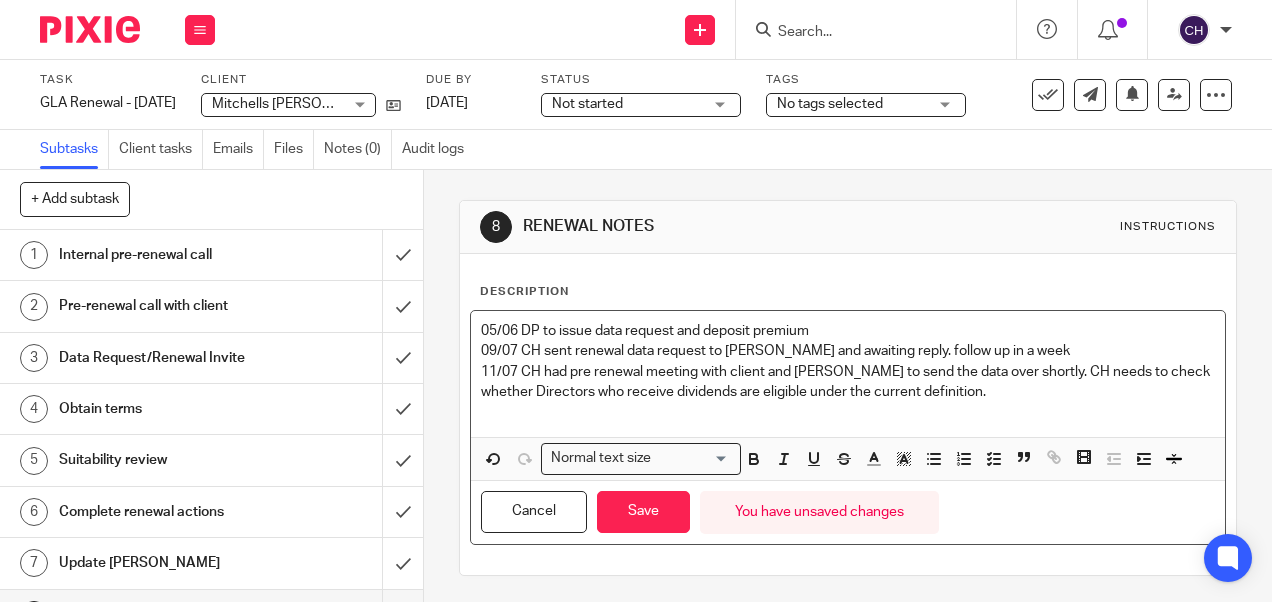 click on "11/07 CH had pre renewal meeting with client and Mark to send the data over shortly. CH needs to check whether Directors who receive dividends are eligible under the current definition." at bounding box center (847, 382) 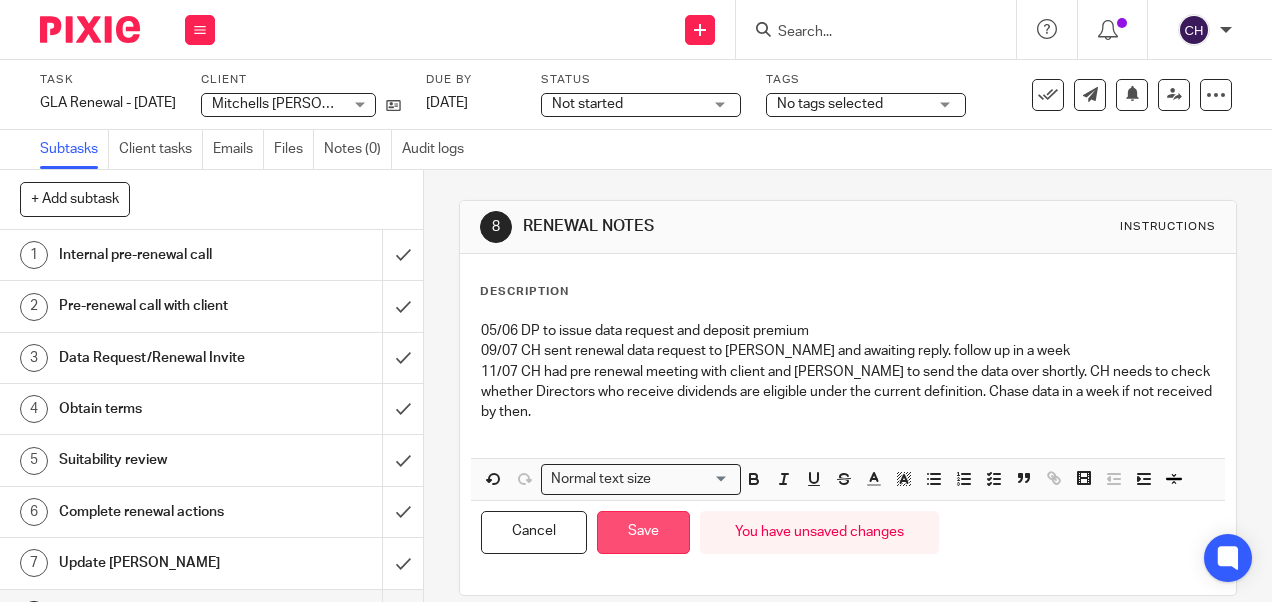 click on "Save" at bounding box center [643, 532] 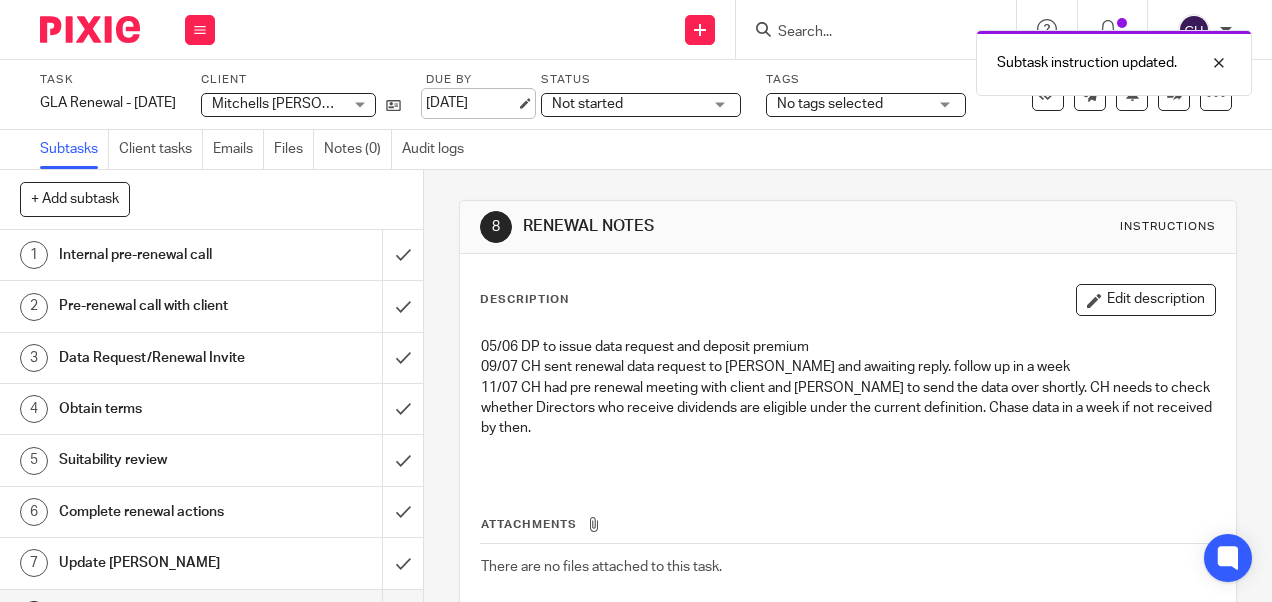 click on "16 Jul 2025" at bounding box center (471, 103) 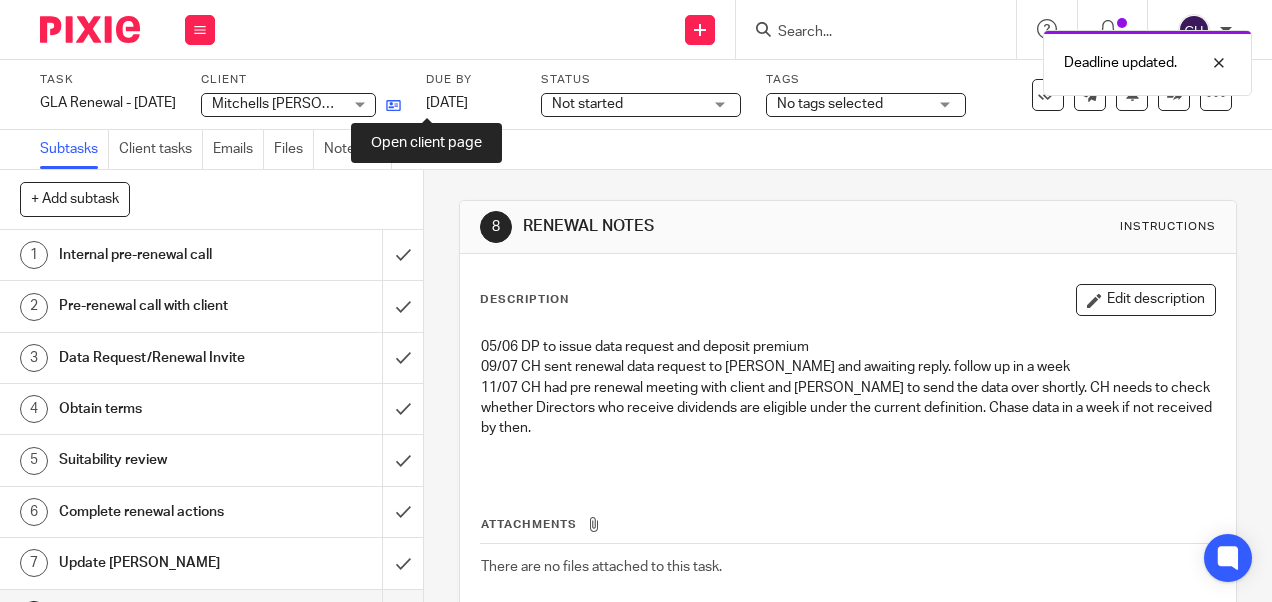 click at bounding box center [393, 105] 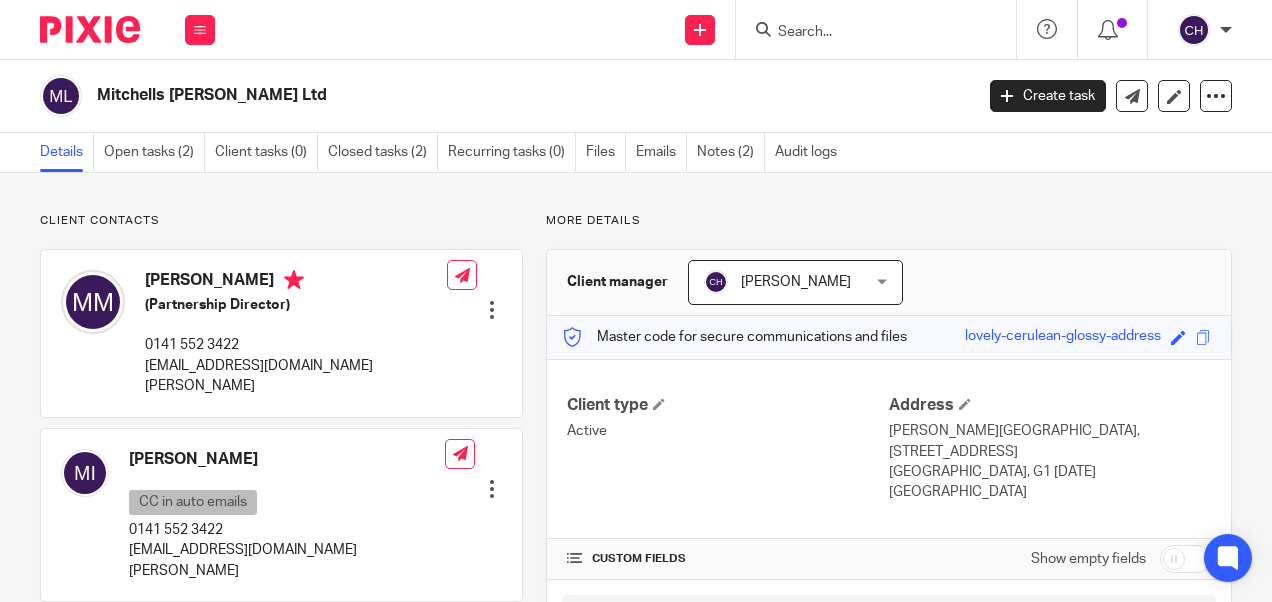 scroll, scrollTop: 0, scrollLeft: 0, axis: both 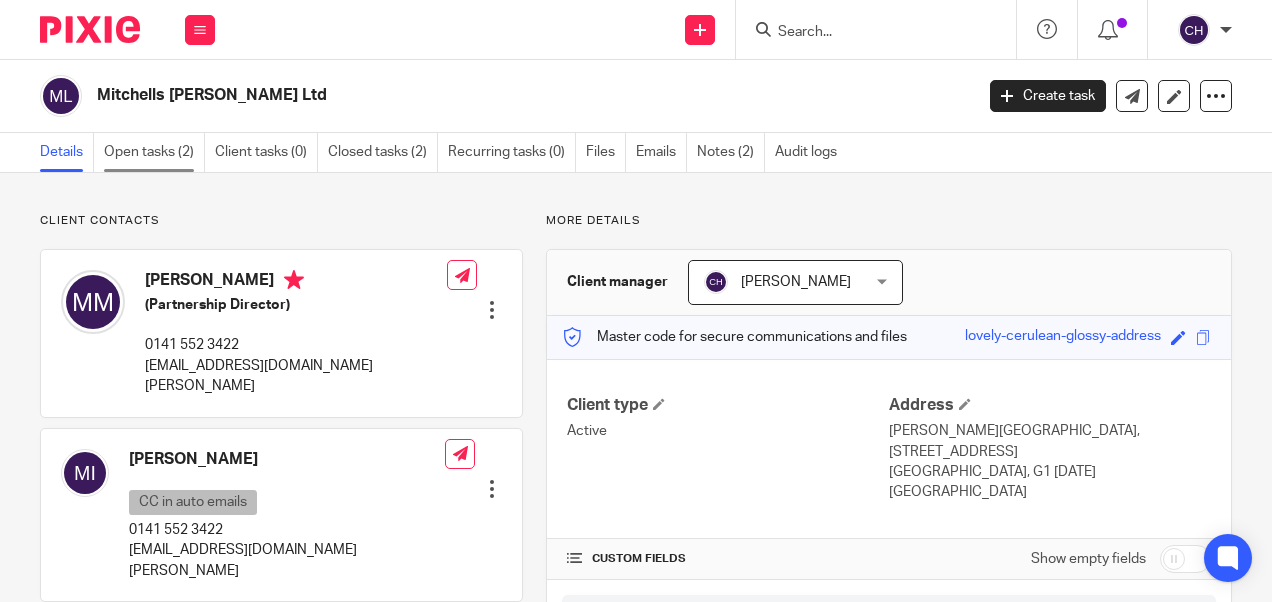 click on "Open tasks (2)" at bounding box center [154, 152] 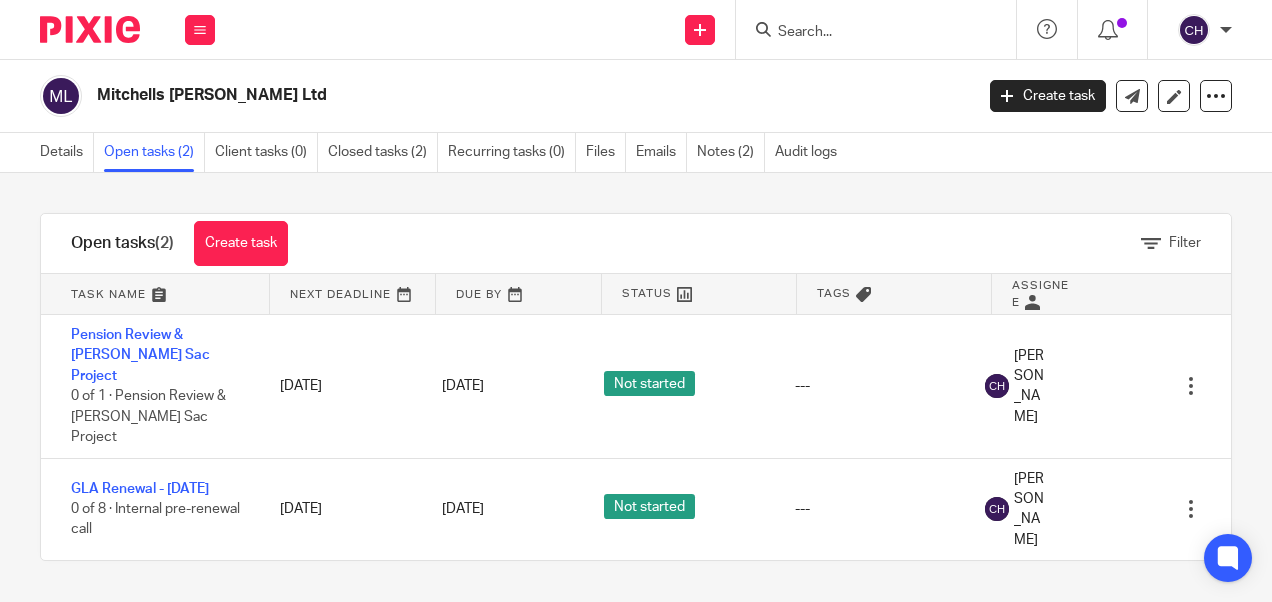 scroll, scrollTop: 0, scrollLeft: 0, axis: both 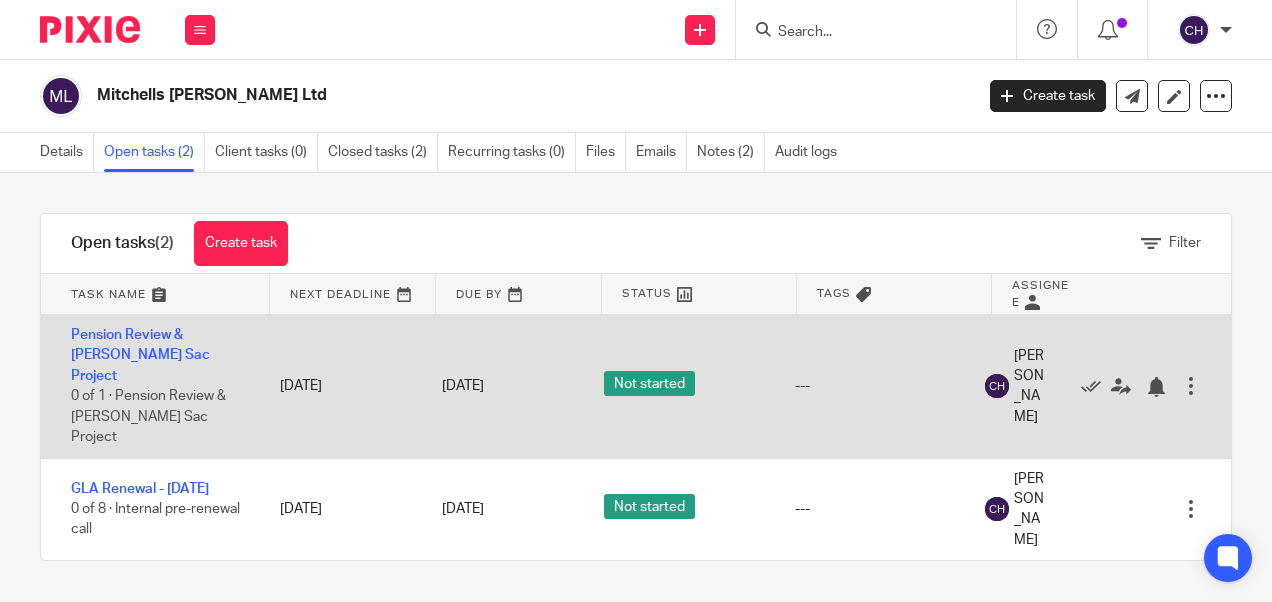 click on "Pension Review & [PERSON_NAME] Sac Project
0
of
1 ·
Pension Review & [PERSON_NAME] Sac Project" at bounding box center (150, 386) 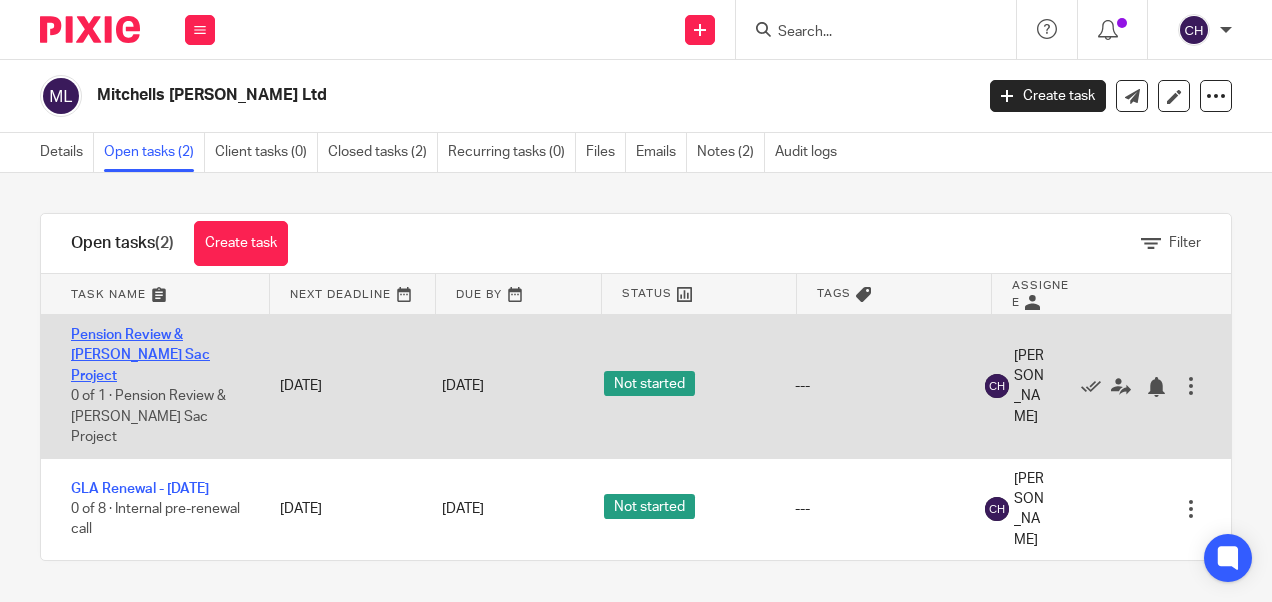 click on "Pension Review & [PERSON_NAME] Sac Project" at bounding box center (140, 355) 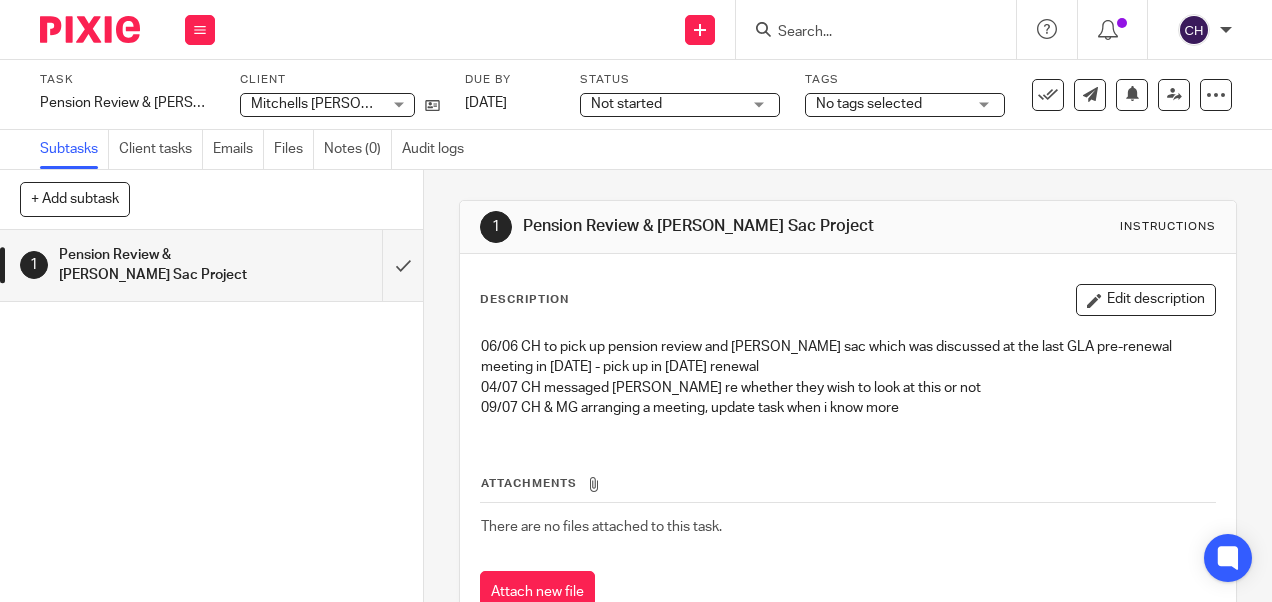 scroll, scrollTop: 0, scrollLeft: 0, axis: both 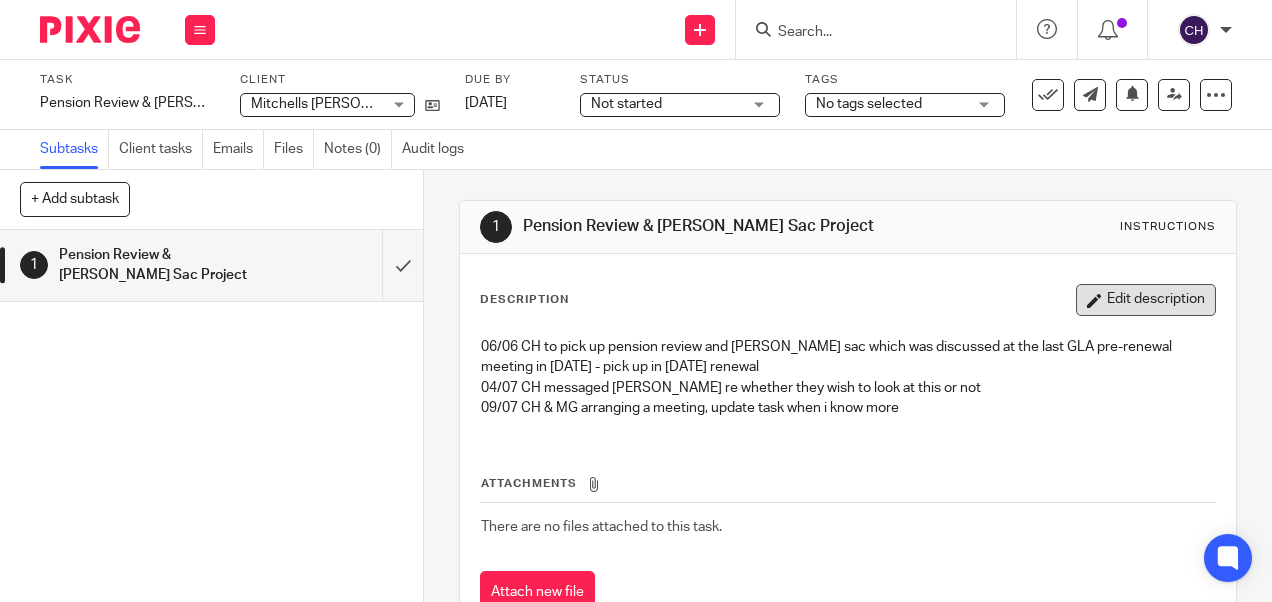 click on "Edit description" at bounding box center (1146, 300) 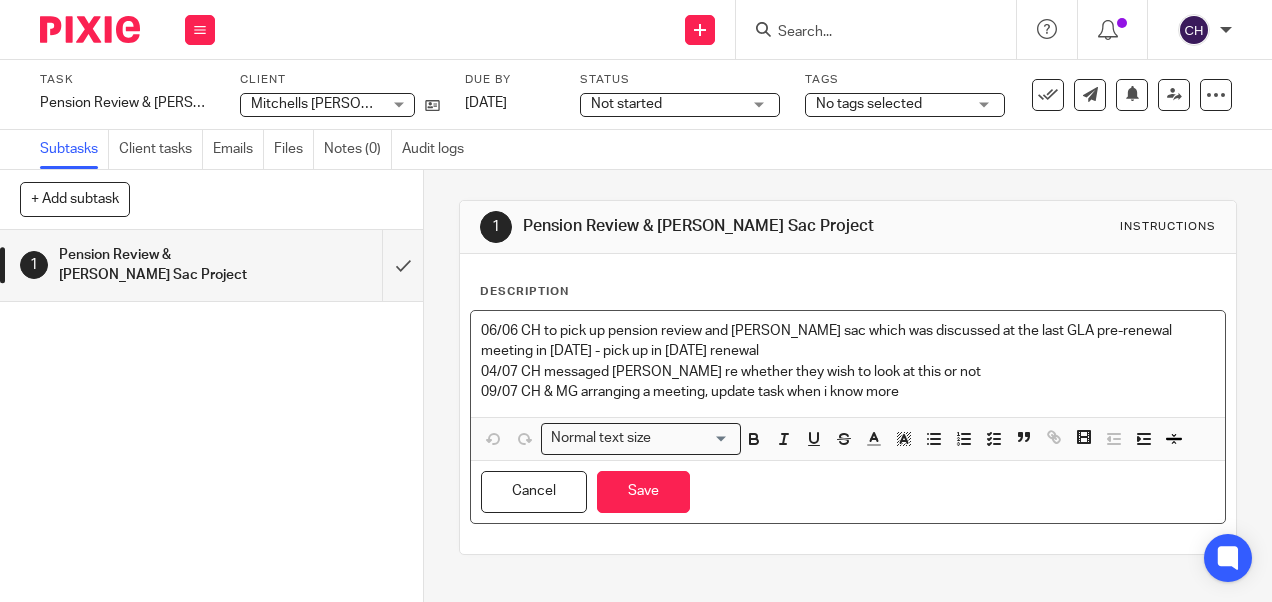 click on "09/07 CH & MG arranging a meeting, update task when i know more" at bounding box center [847, 392] 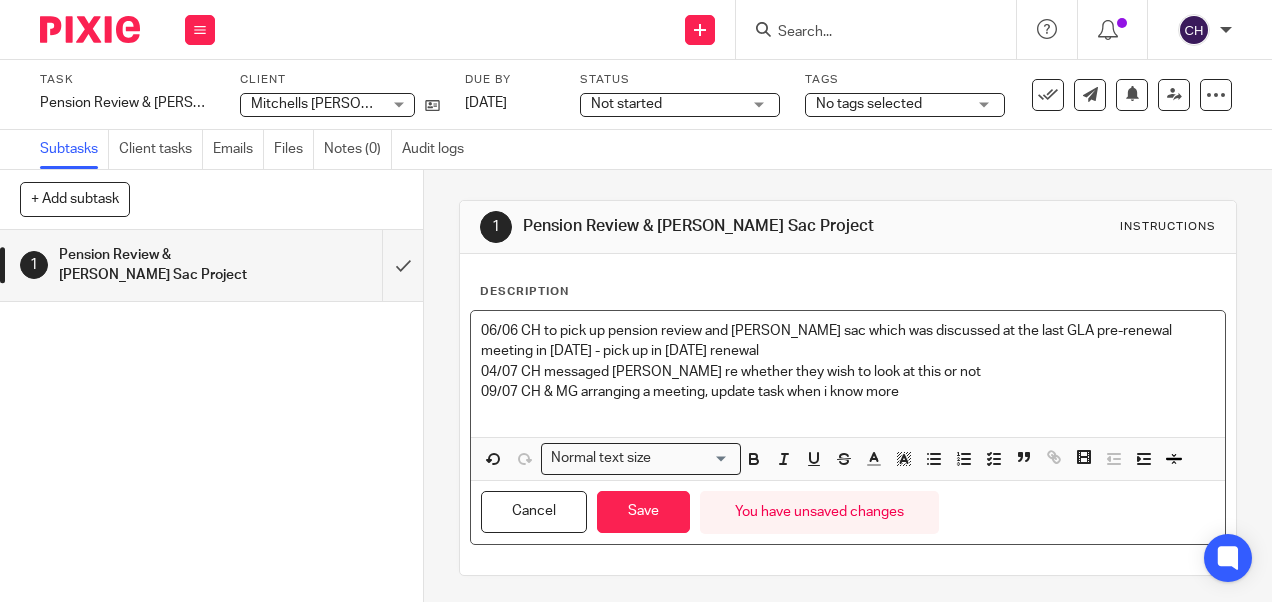 click on "09/07 CH & MG arranging a meeting, update task when i know more" at bounding box center (847, 392) 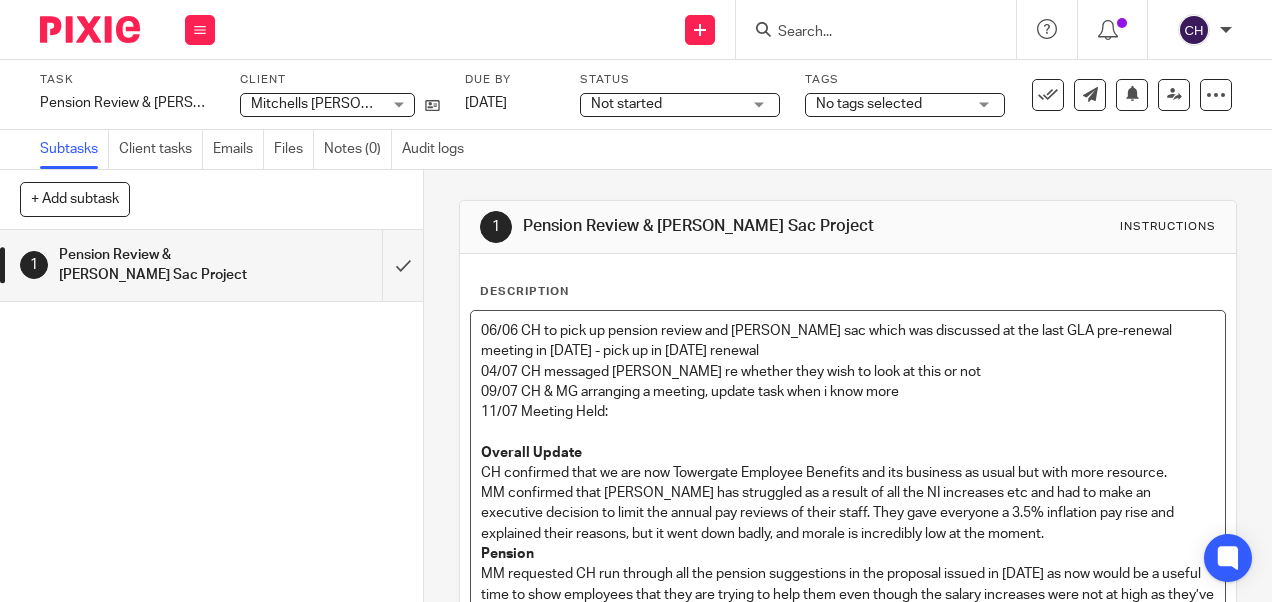 scroll, scrollTop: 124, scrollLeft: 0, axis: vertical 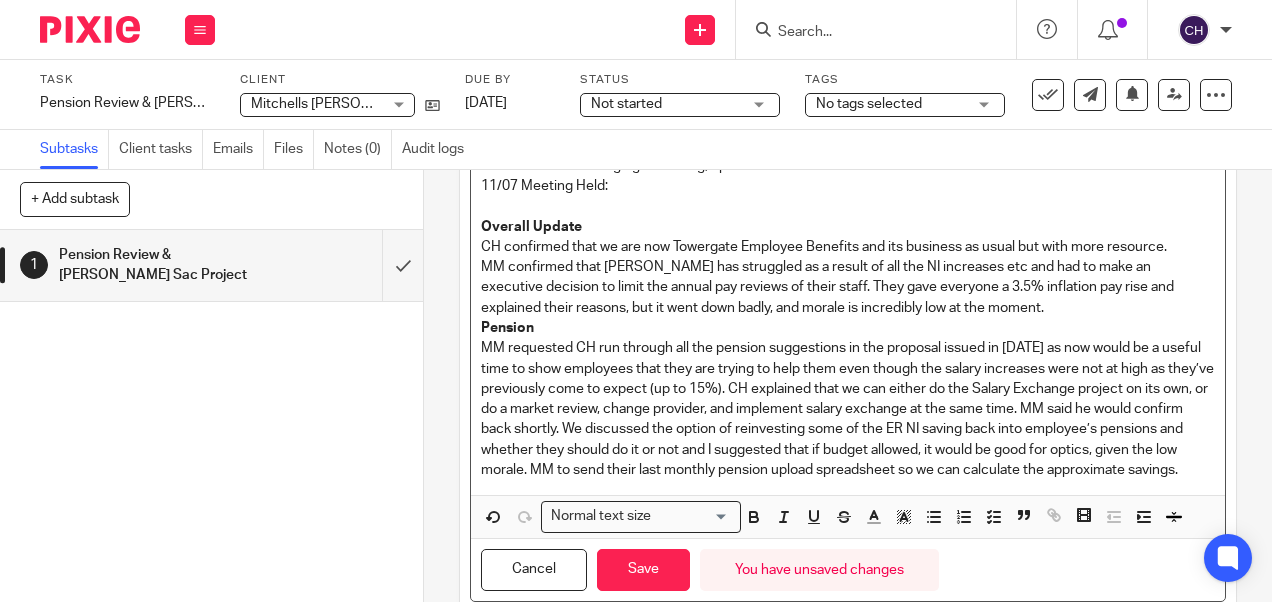 click on "MM requested CH run through all the pension suggestions in the proposal issued in May 2024 as now would be a useful time to show employees that they are trying to help them even though the salary increases were not at high as they’ve previously come to expect (up to 15%). CH explained that we can either do the Salary Exchange project on its own, or do a market review, change provider, and implement salary exchange at the same time. MM said he would confirm back shortly. We discussed the option of reinvesting some of the ER NI saving back into employee’s pensions and whether they should do it or not and I suggested that if budget allowed, it would be good for optics, given the low morale. MM to send their last monthly pension upload spreadsheet so we can calculate the approximate savings." at bounding box center (847, 409) 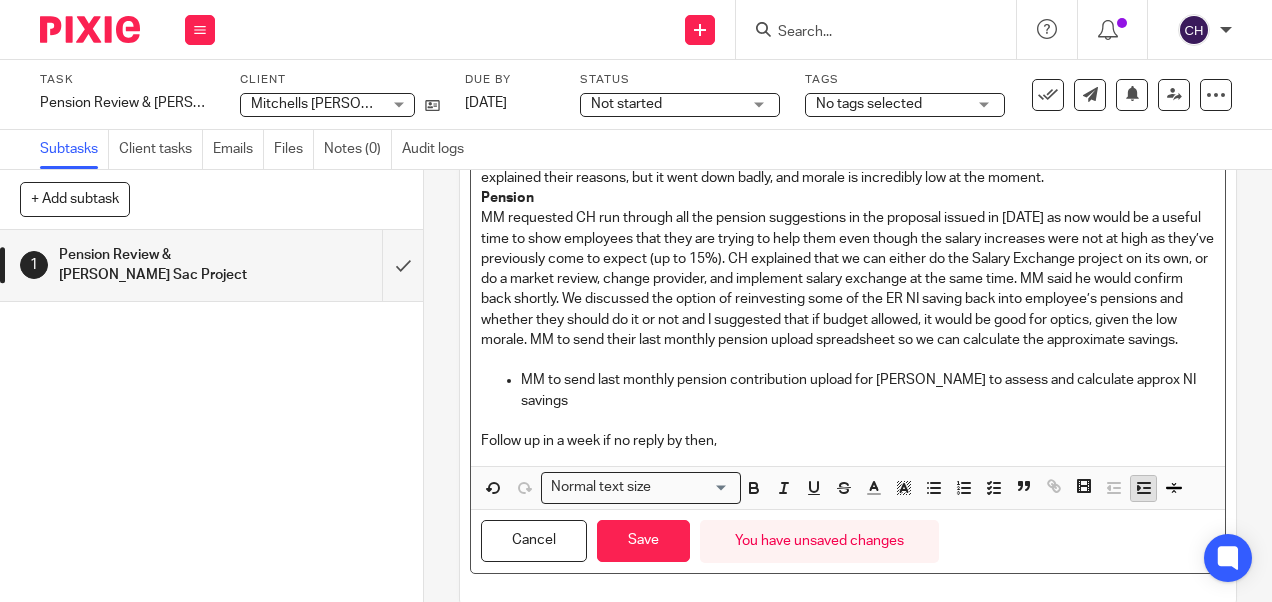 scroll, scrollTop: 362, scrollLeft: 0, axis: vertical 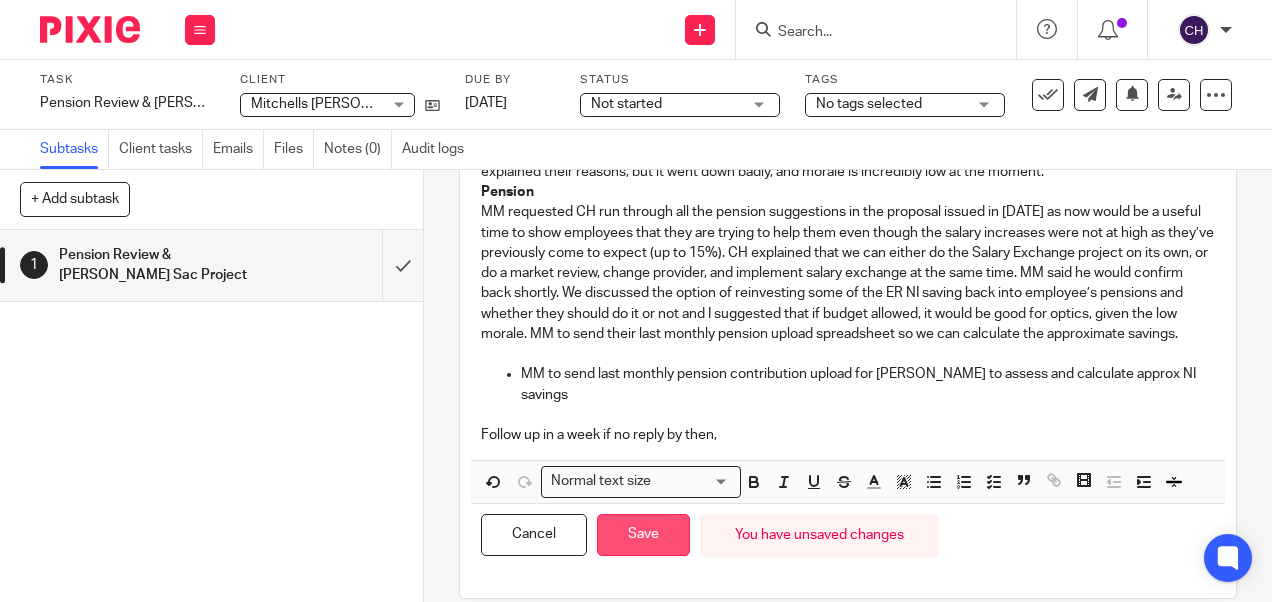click on "Save" at bounding box center [643, 535] 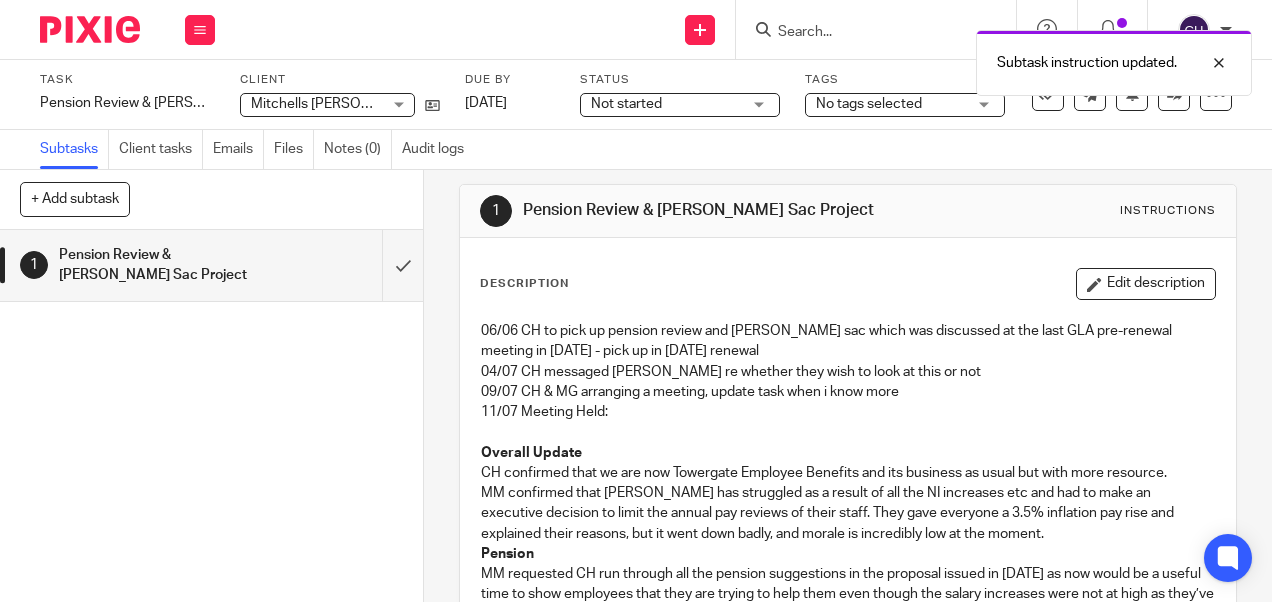 scroll, scrollTop: 7, scrollLeft: 0, axis: vertical 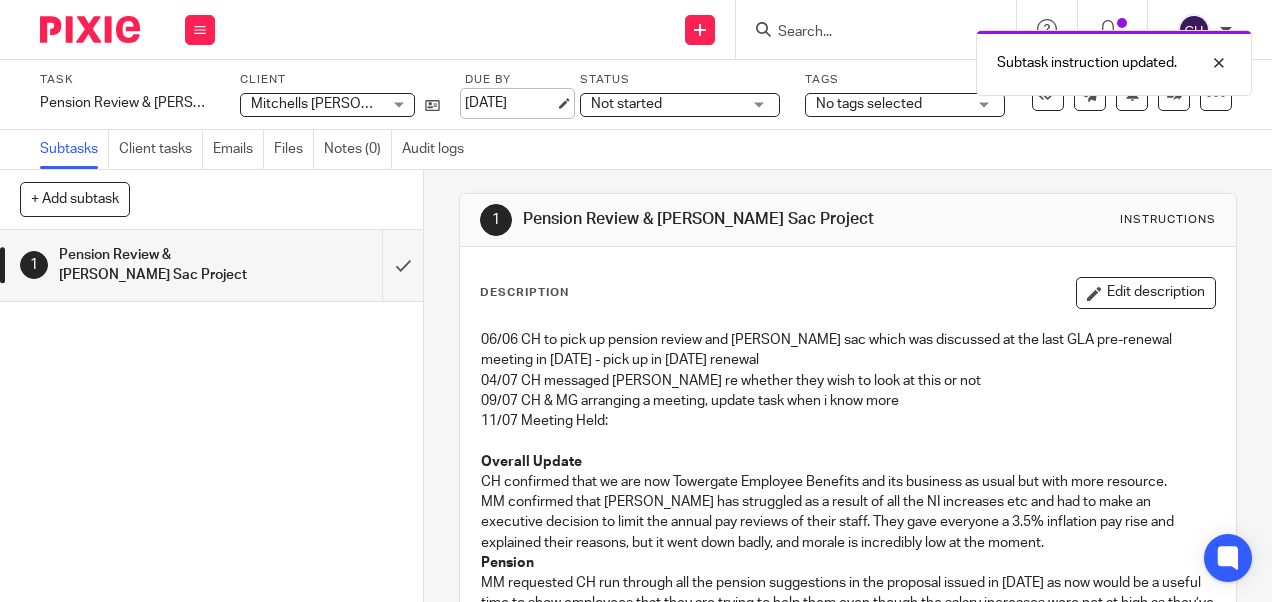 click on "[DATE]" at bounding box center (510, 103) 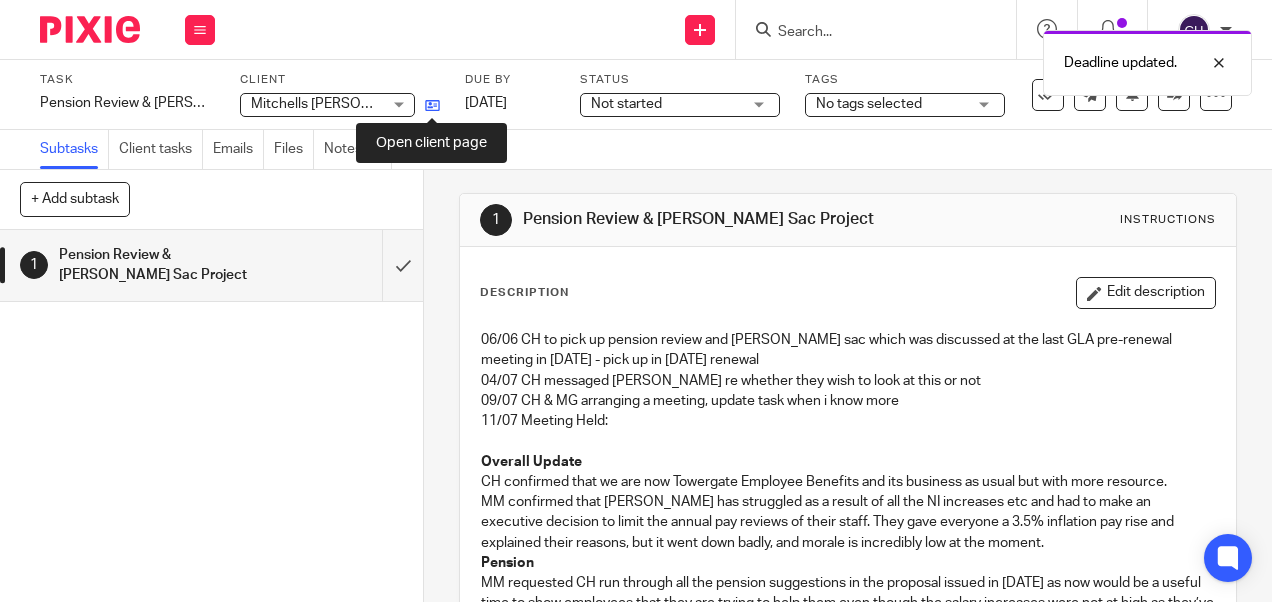 click at bounding box center [432, 105] 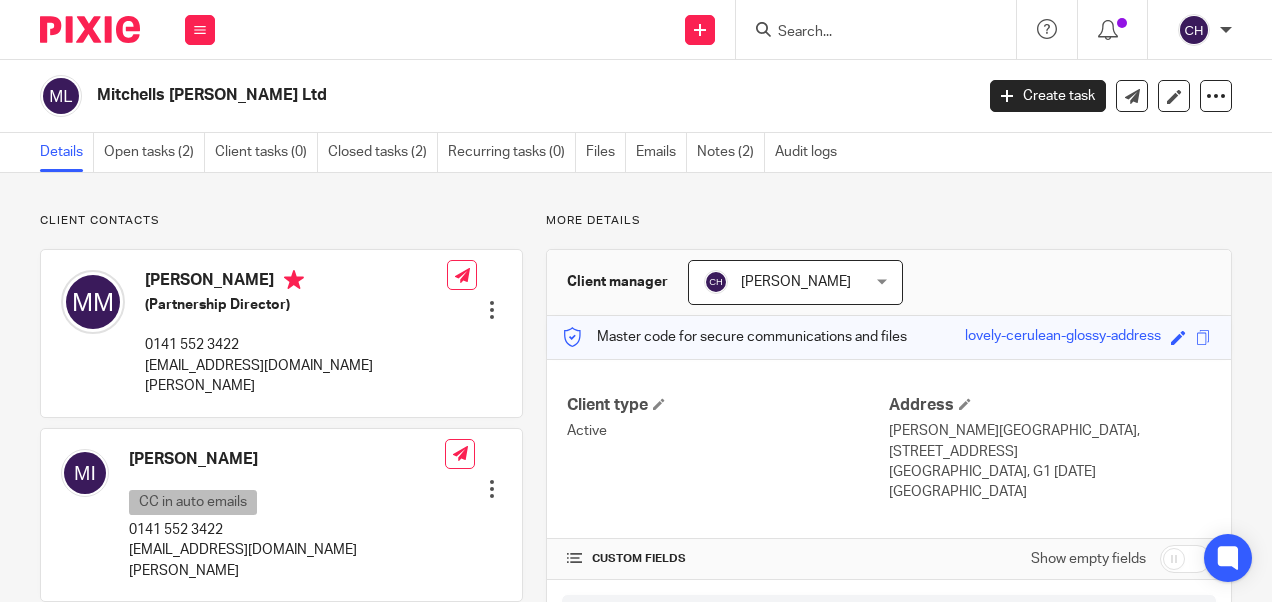scroll, scrollTop: 0, scrollLeft: 0, axis: both 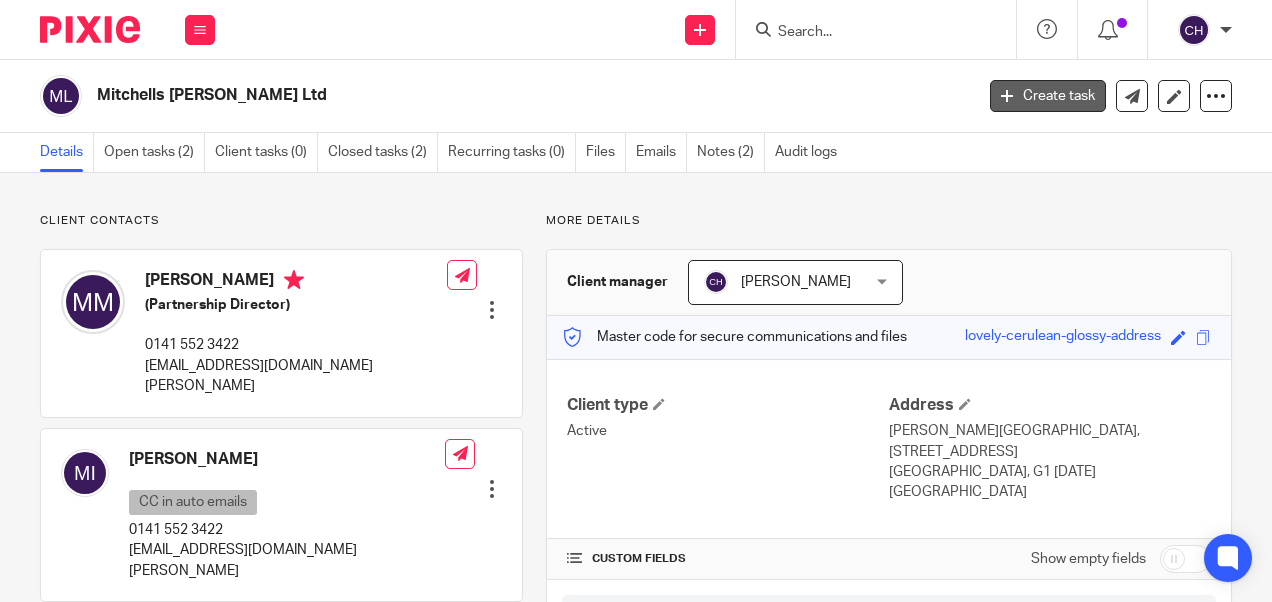 click on "Create task" at bounding box center [1048, 96] 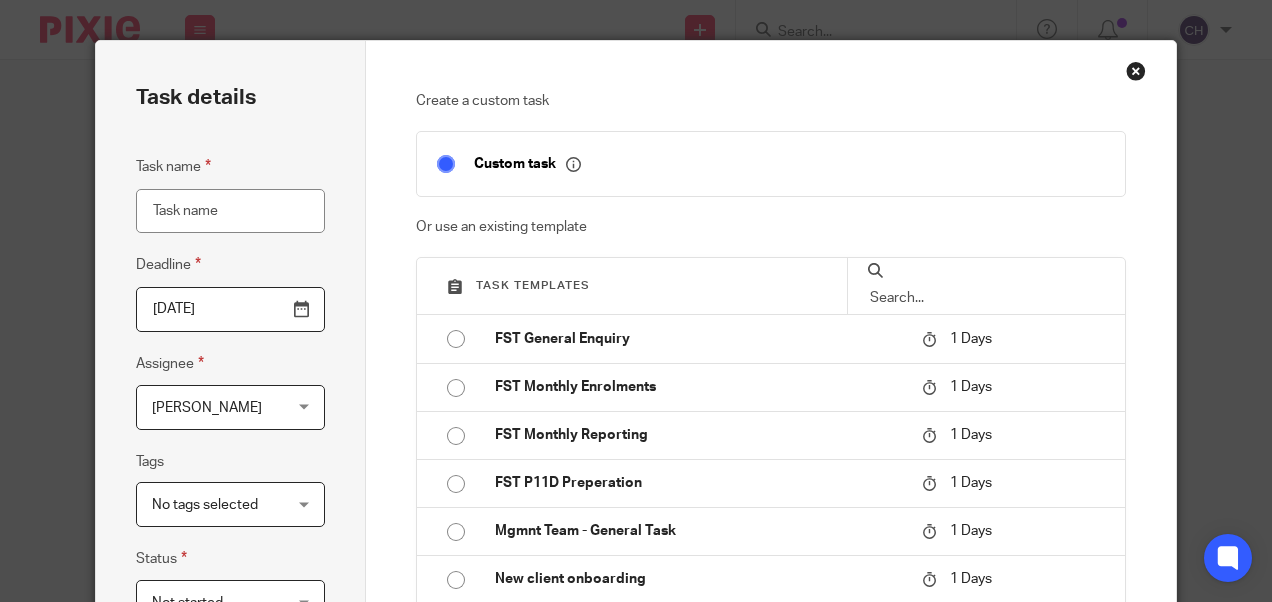 scroll, scrollTop: 0, scrollLeft: 0, axis: both 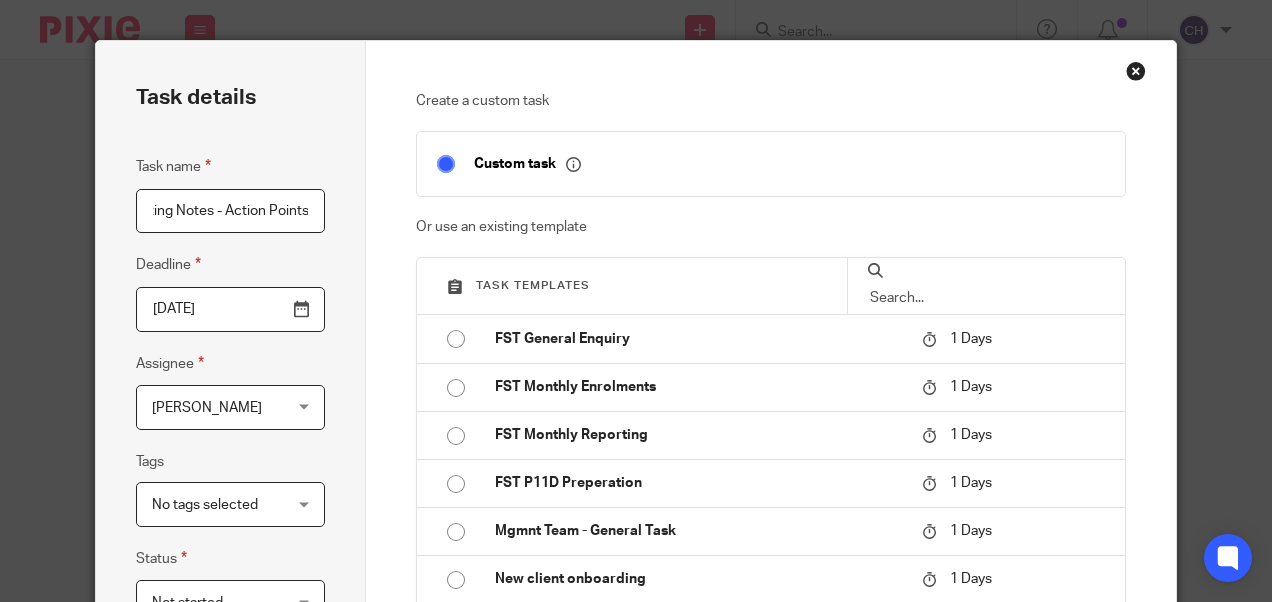 click on "Meeting Notes - Action Points" at bounding box center (230, 211) 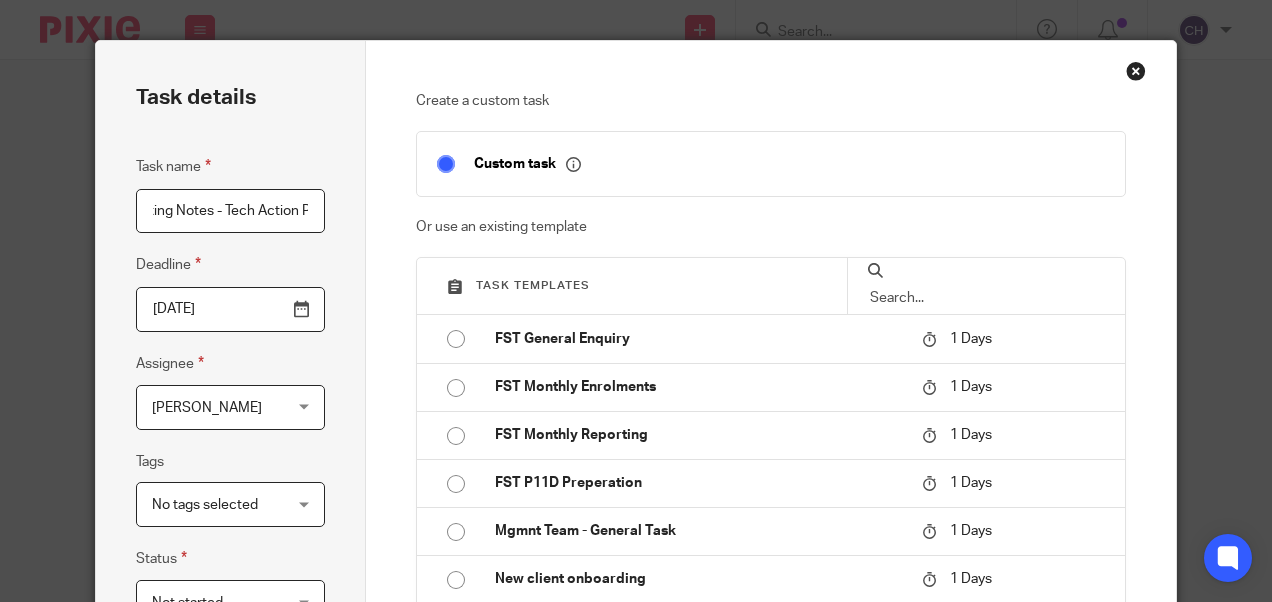 type on "Meeting Notes - Tech Action Points" 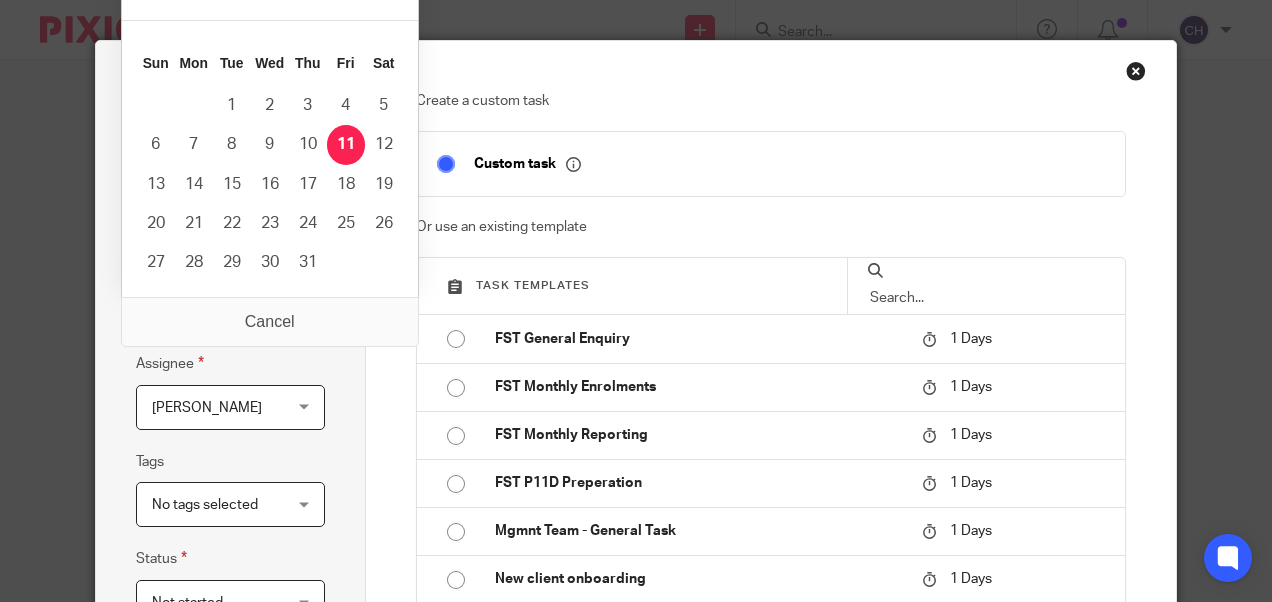scroll, scrollTop: 0, scrollLeft: 0, axis: both 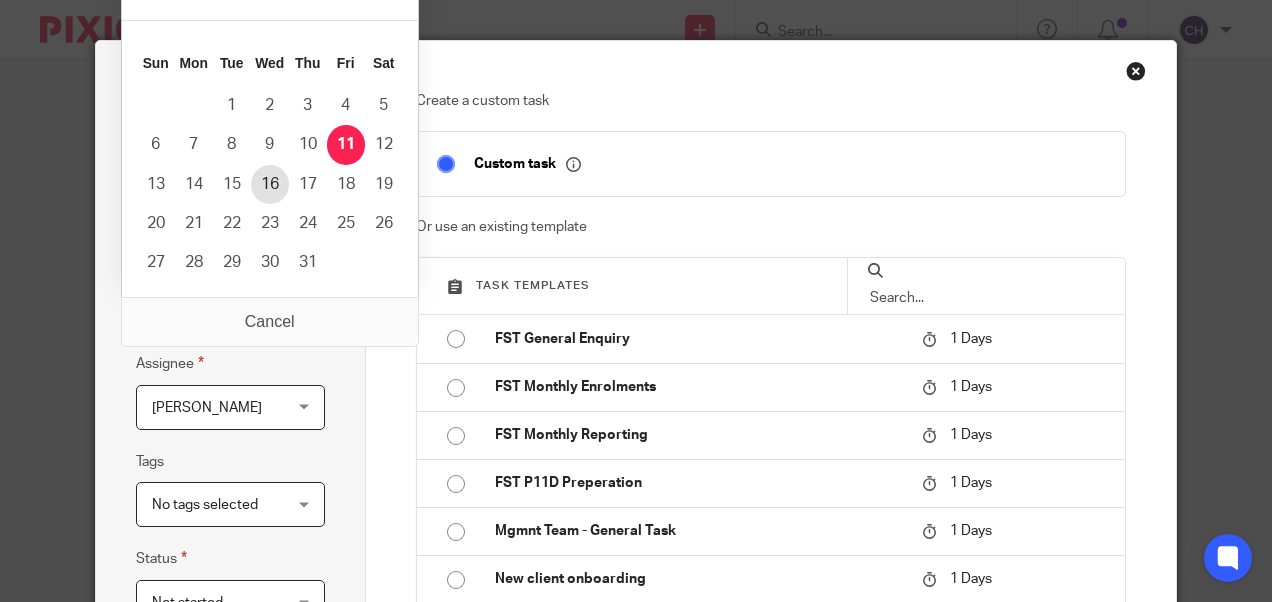 type on "2025-07-16" 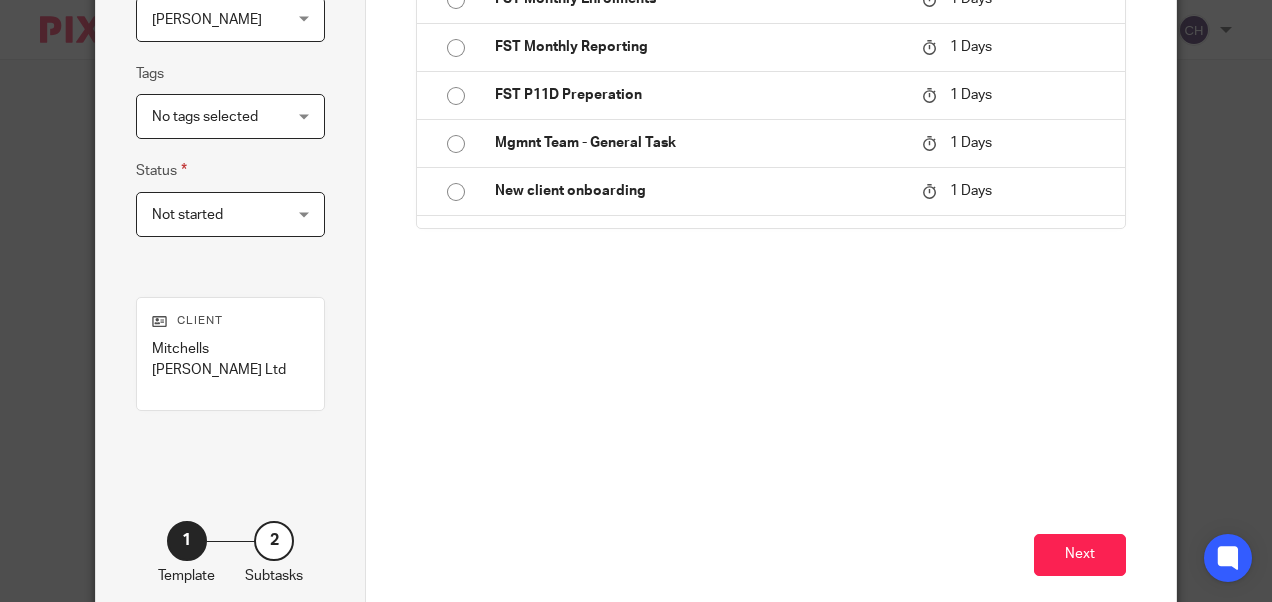 scroll, scrollTop: 432, scrollLeft: 0, axis: vertical 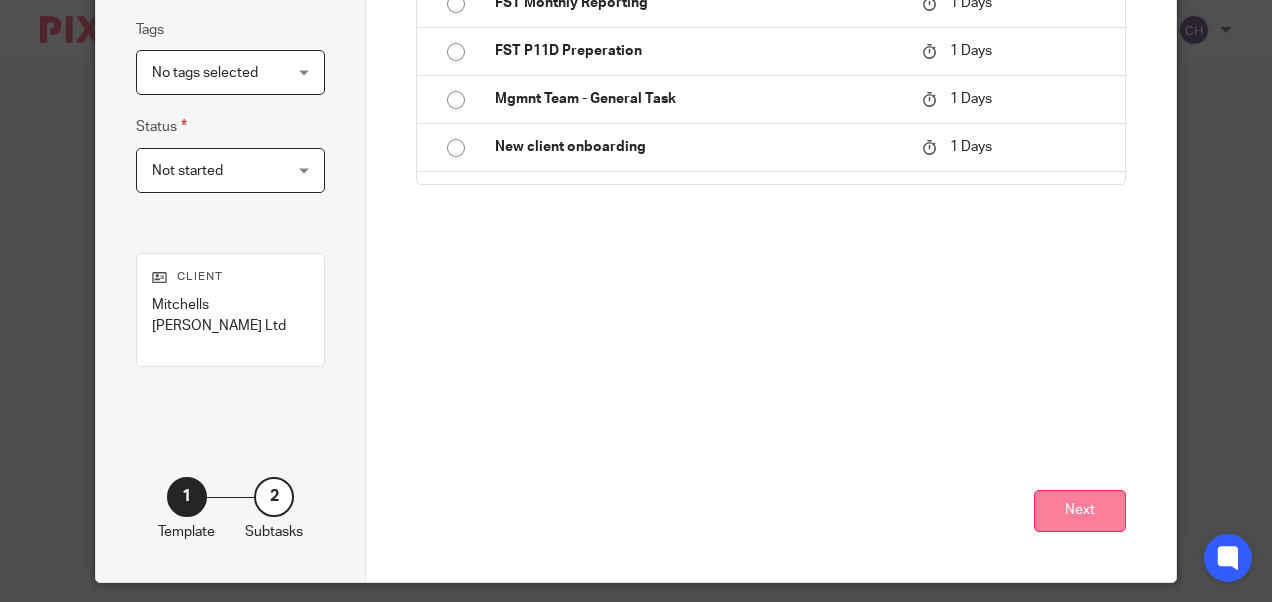 click on "Next" at bounding box center [1080, 511] 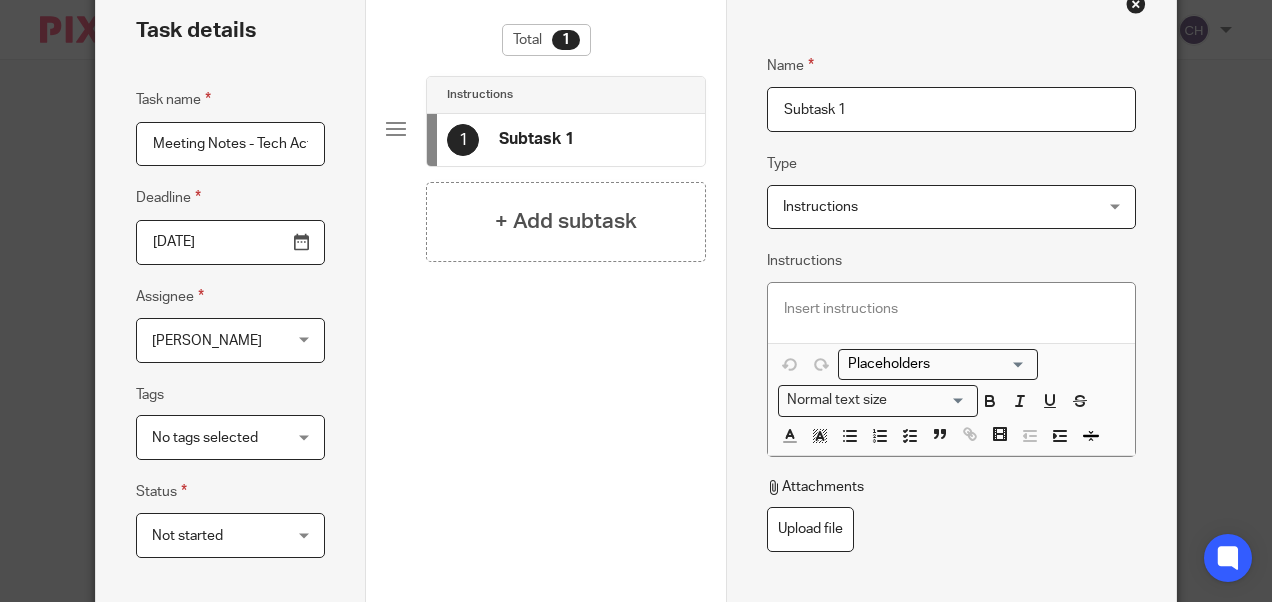 scroll, scrollTop: 1, scrollLeft: 0, axis: vertical 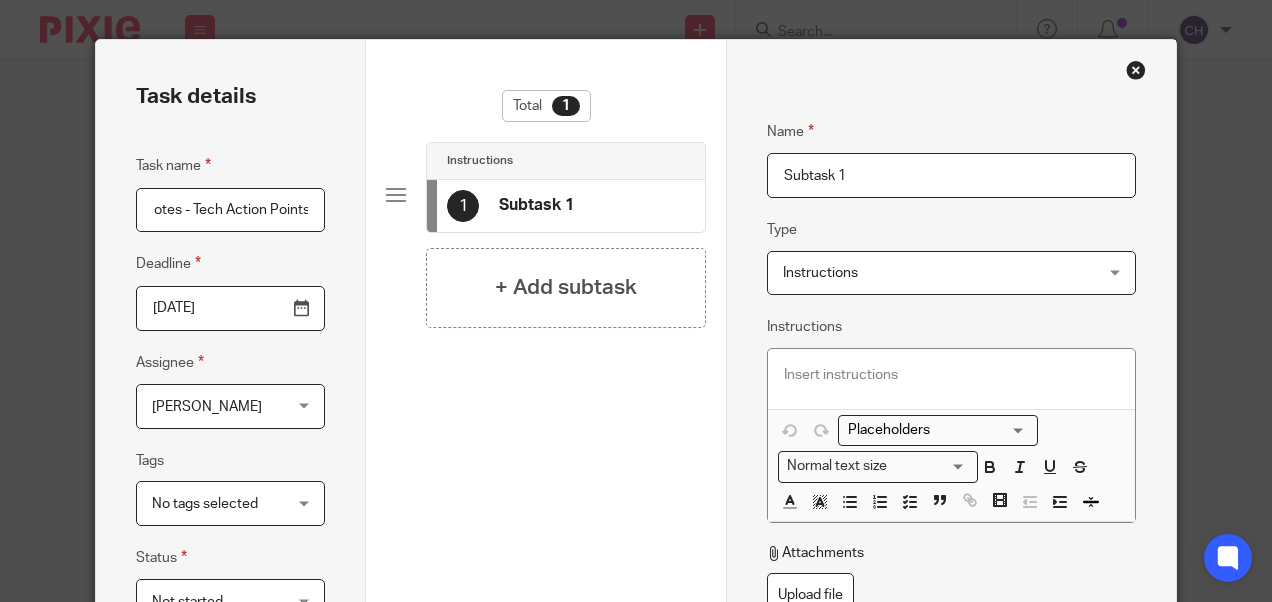 drag, startPoint x: 141, startPoint y: 200, endPoint x: 382, endPoint y: 204, distance: 241.03319 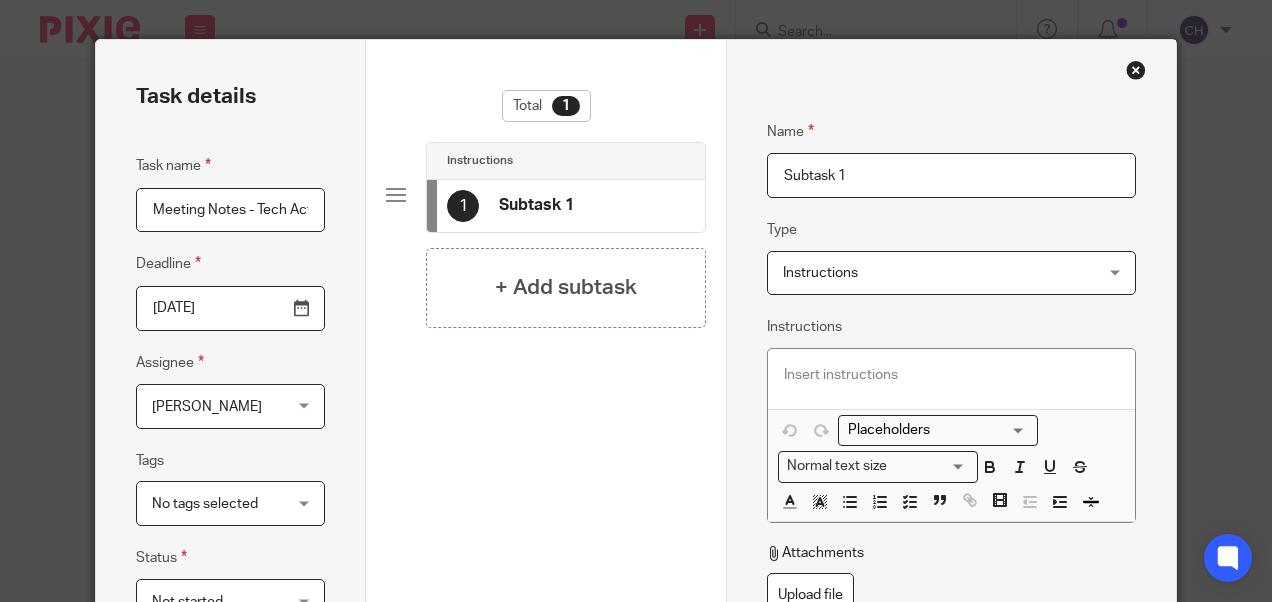 drag, startPoint x: 651, startPoint y: 179, endPoint x: 600, endPoint y: 170, distance: 51.78803 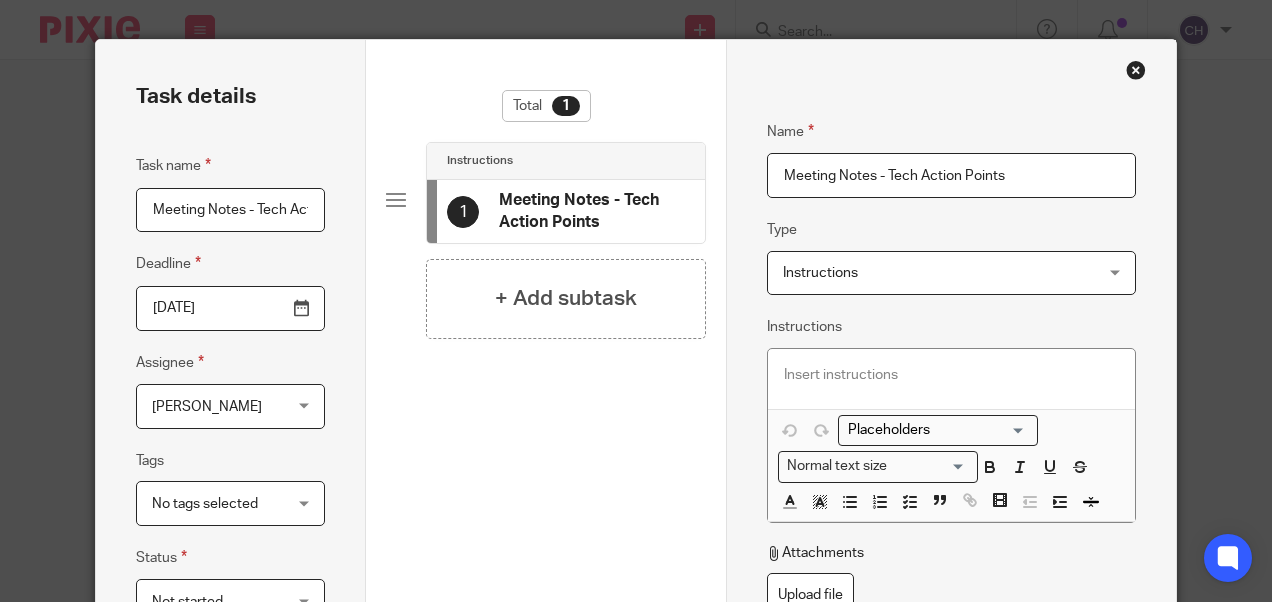 type on "Meeting Notes - Tech Action Points" 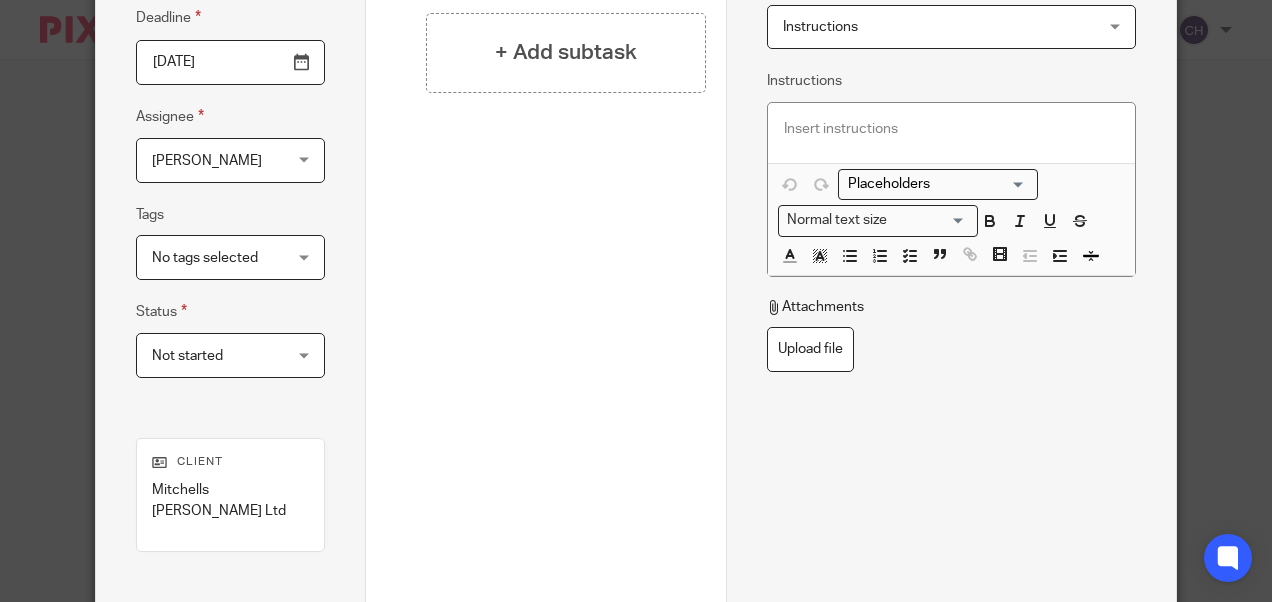 scroll, scrollTop: 326, scrollLeft: 0, axis: vertical 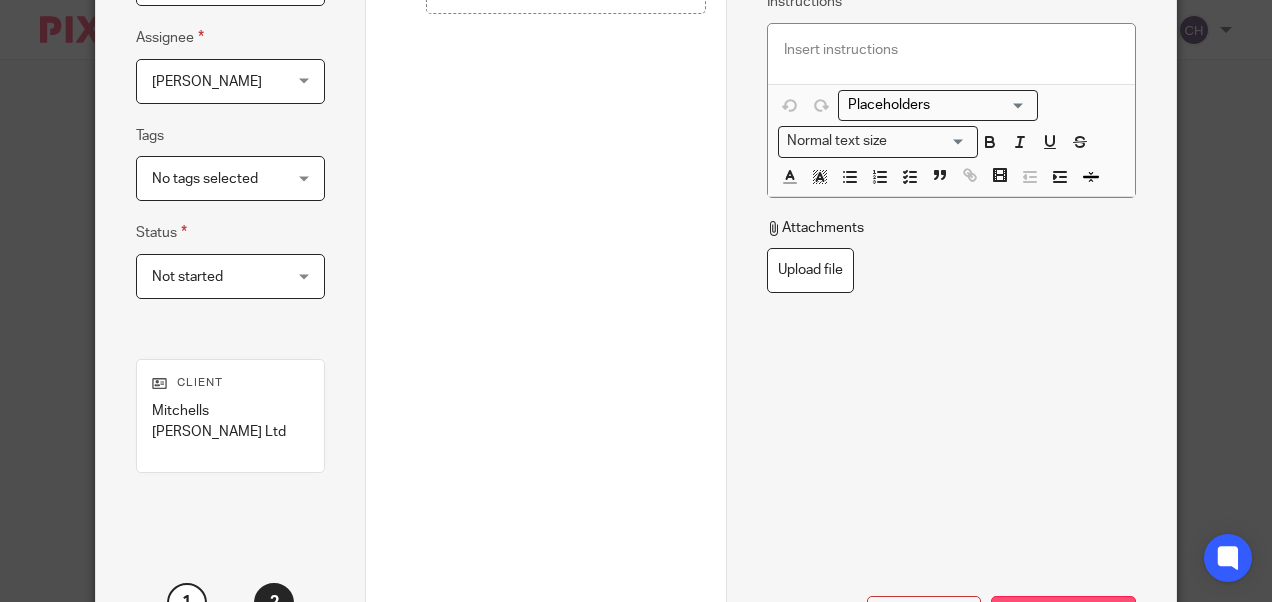 click on "Save subtask" at bounding box center (1063, 617) 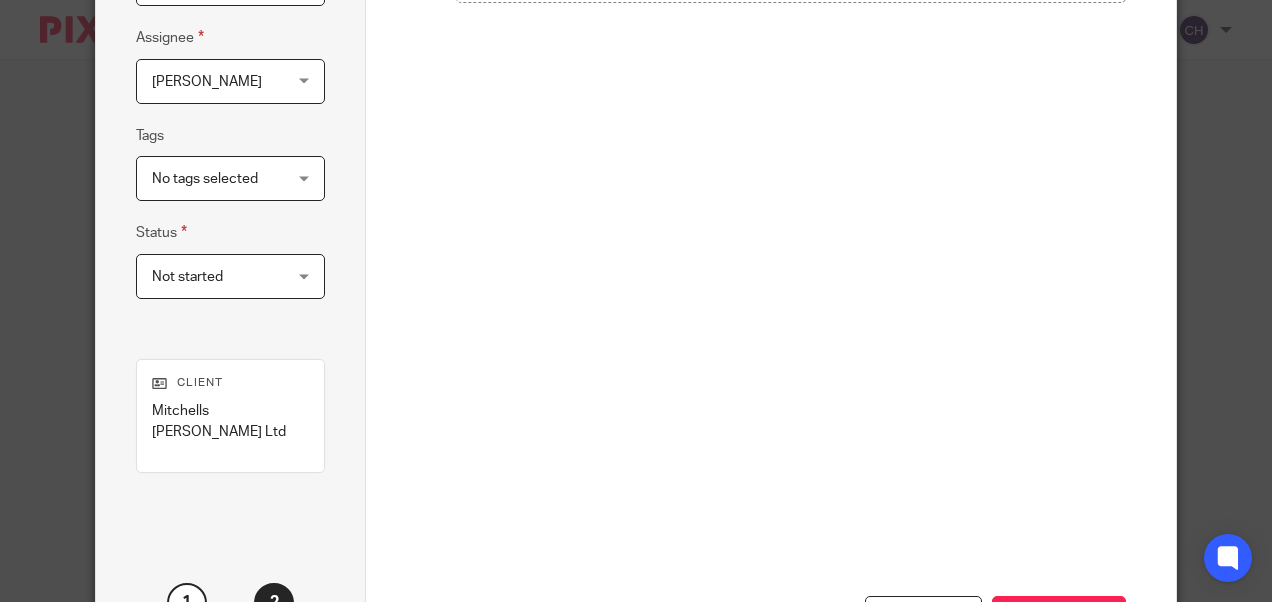 scroll, scrollTop: 346, scrollLeft: 0, axis: vertical 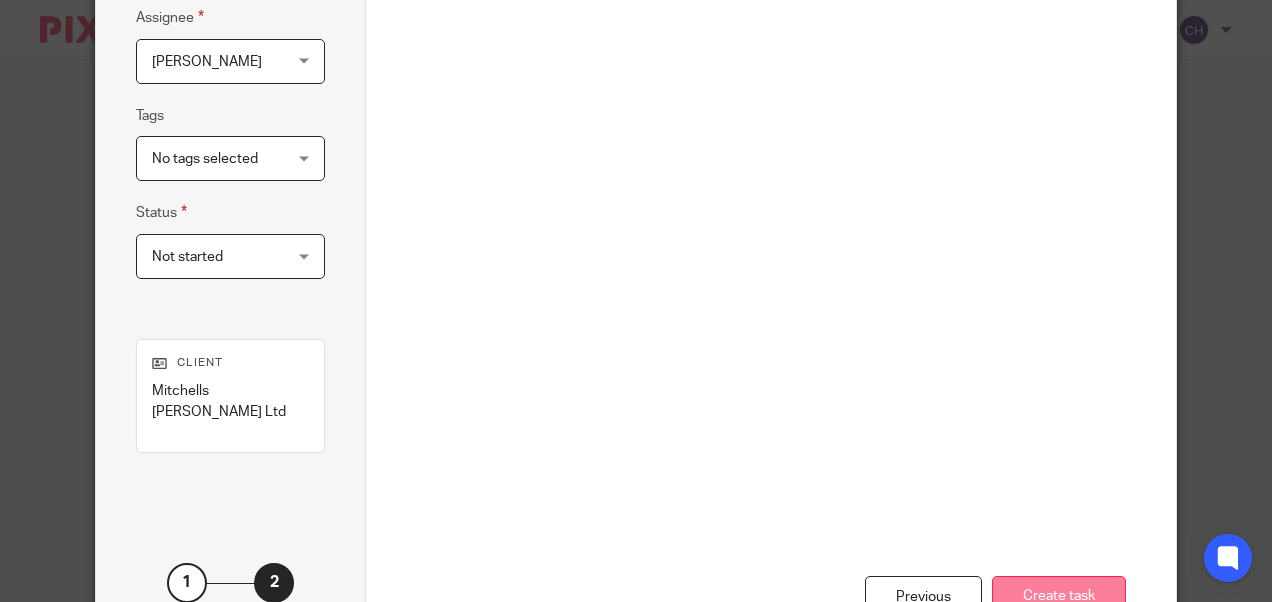click on "Create task" at bounding box center (1059, 597) 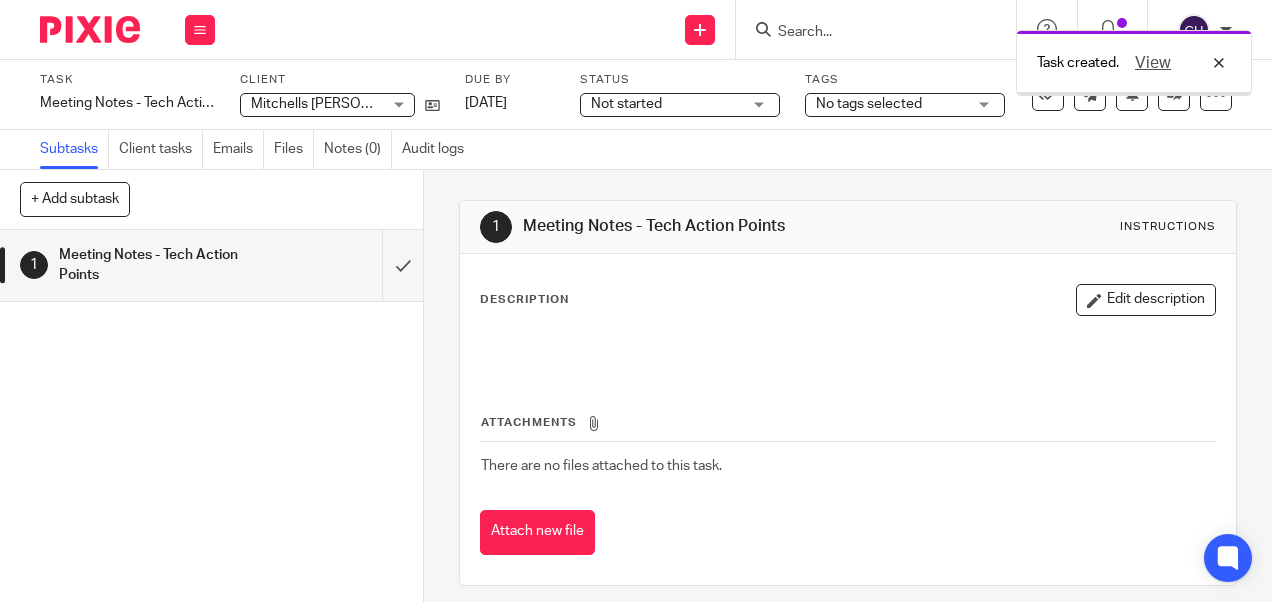scroll, scrollTop: 0, scrollLeft: 0, axis: both 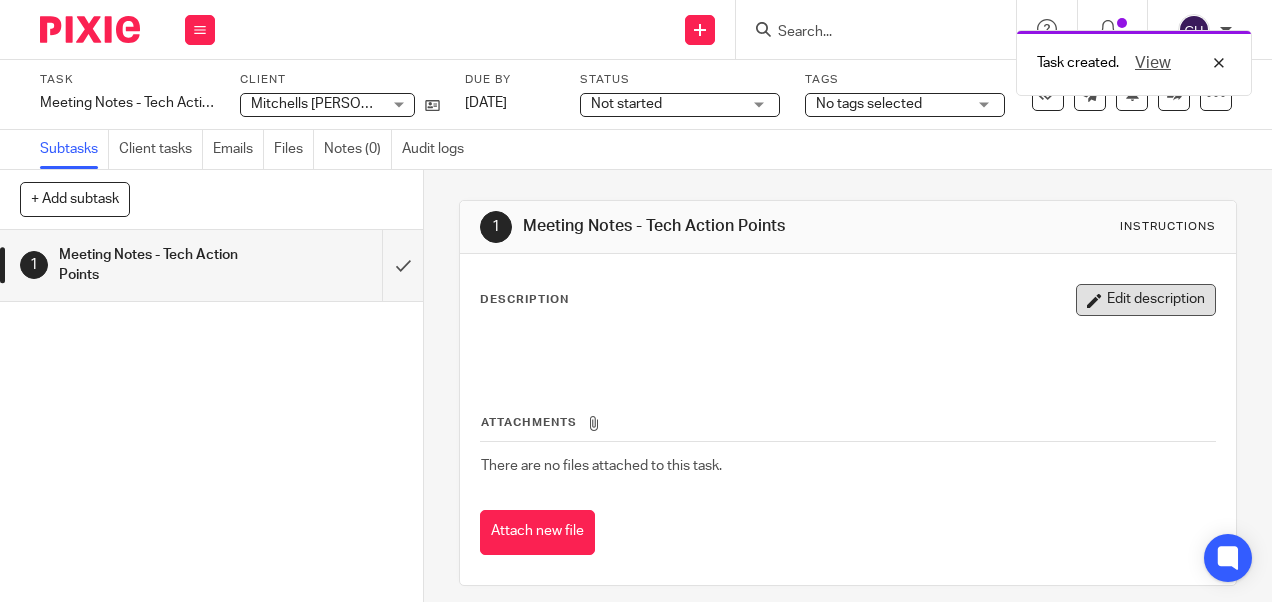click on "Edit description" at bounding box center (1146, 300) 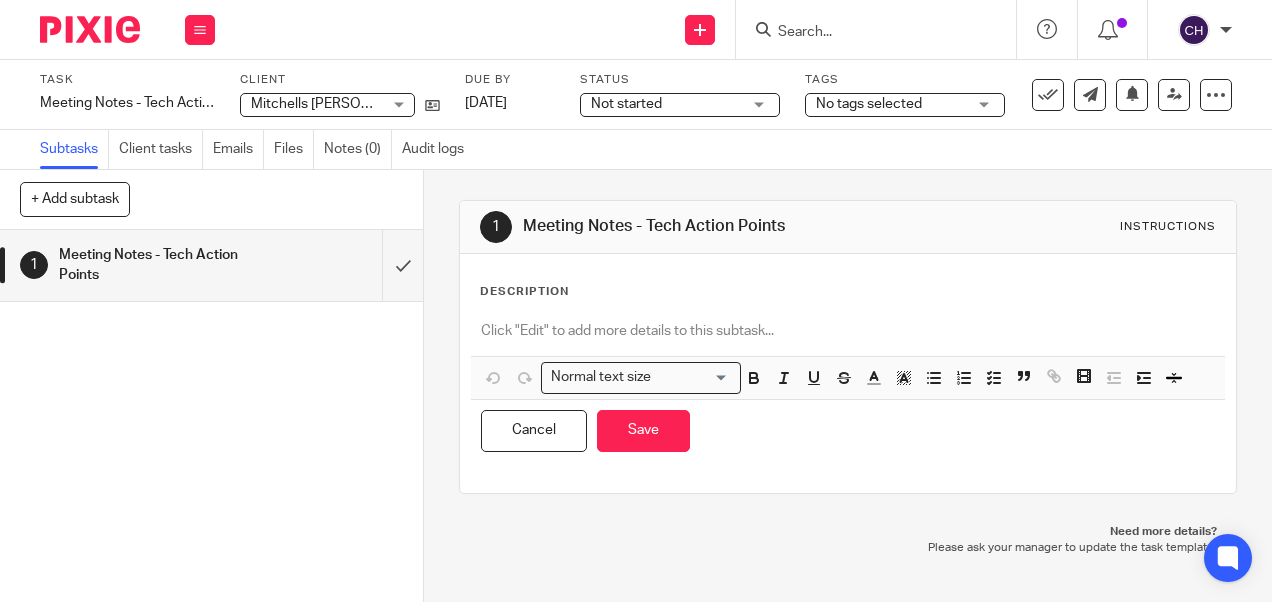 click at bounding box center (847, 331) 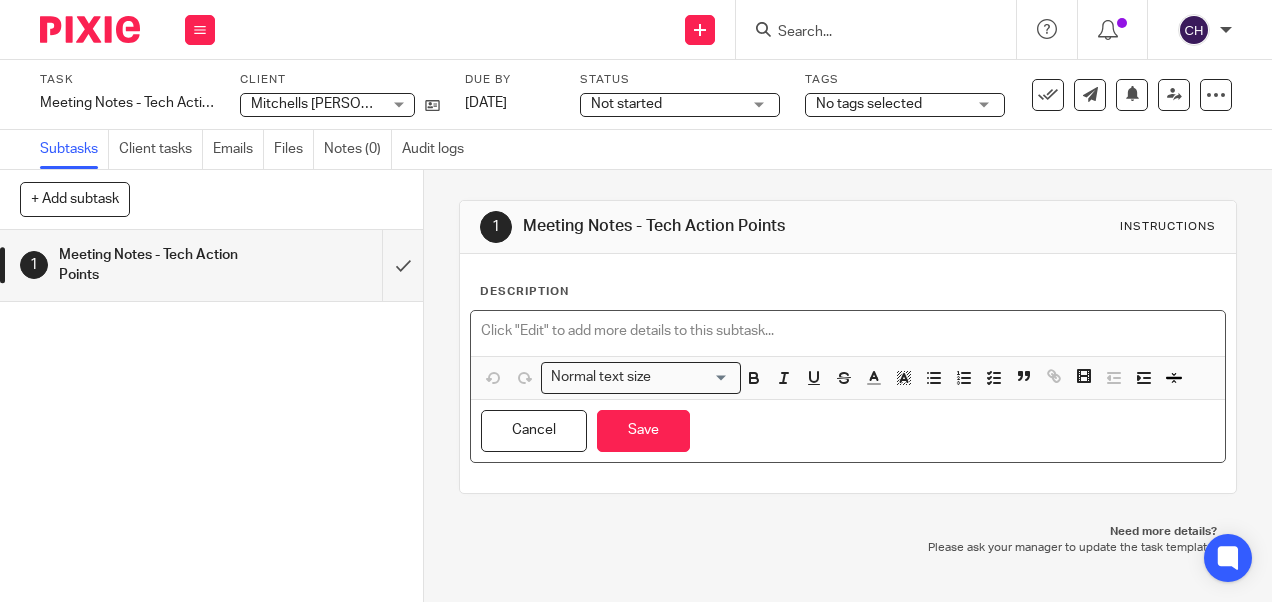 type 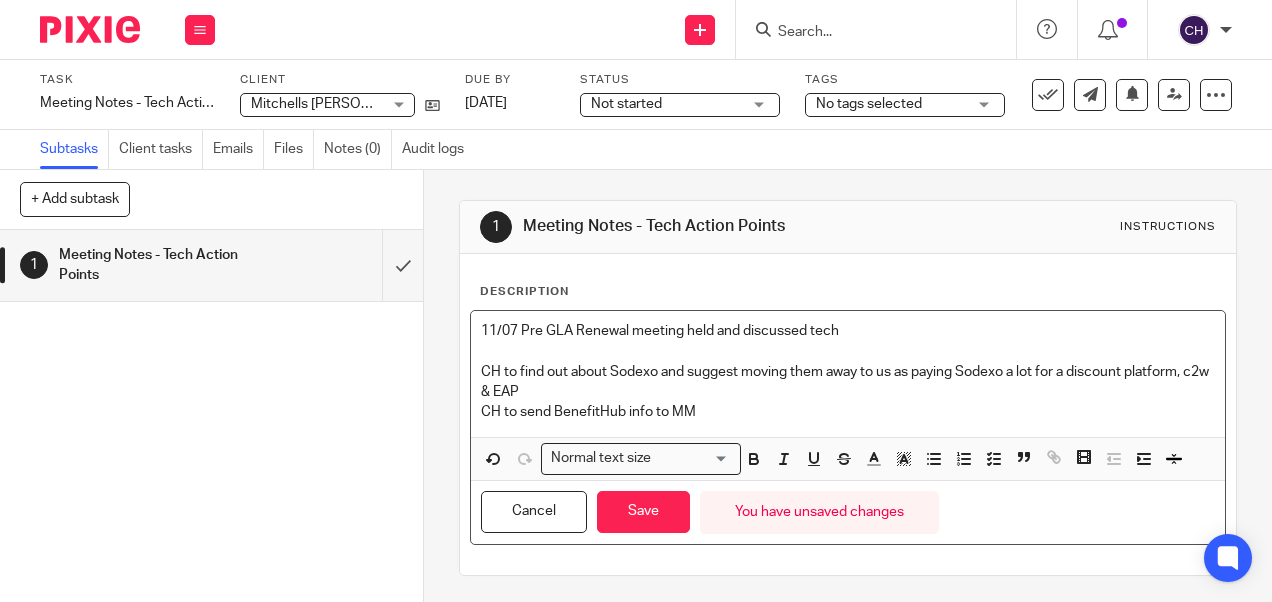 click on "CH to find out about Sodexo and suggest moving them away to us as paying Sodexo a lot for a discount platform, c2w & EAP" at bounding box center [847, 382] 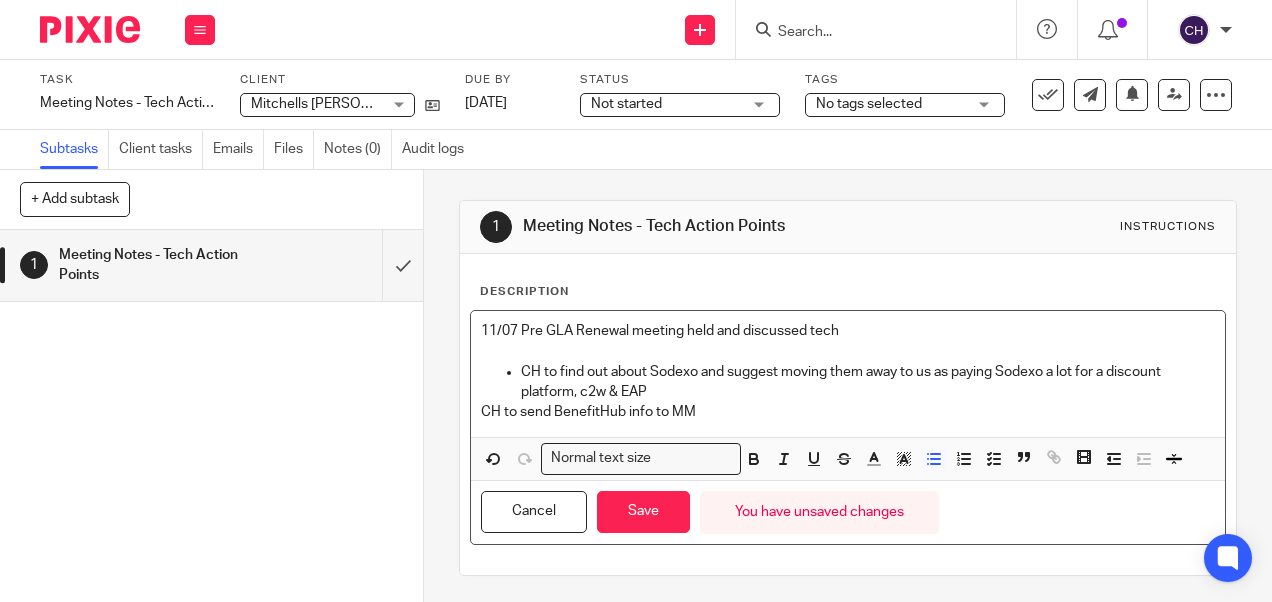click on "CH to send BenefitHub info to MM" at bounding box center (847, 412) 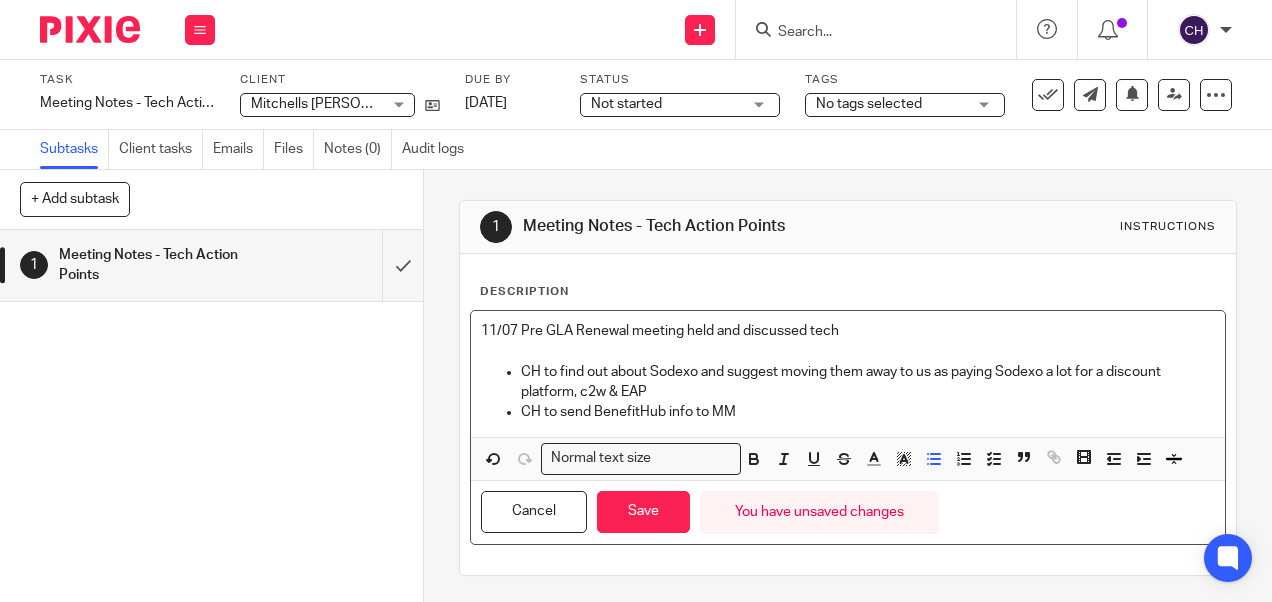 click on "11/07 Pre GLA Renewal meeting held and discussed tech" at bounding box center (847, 331) 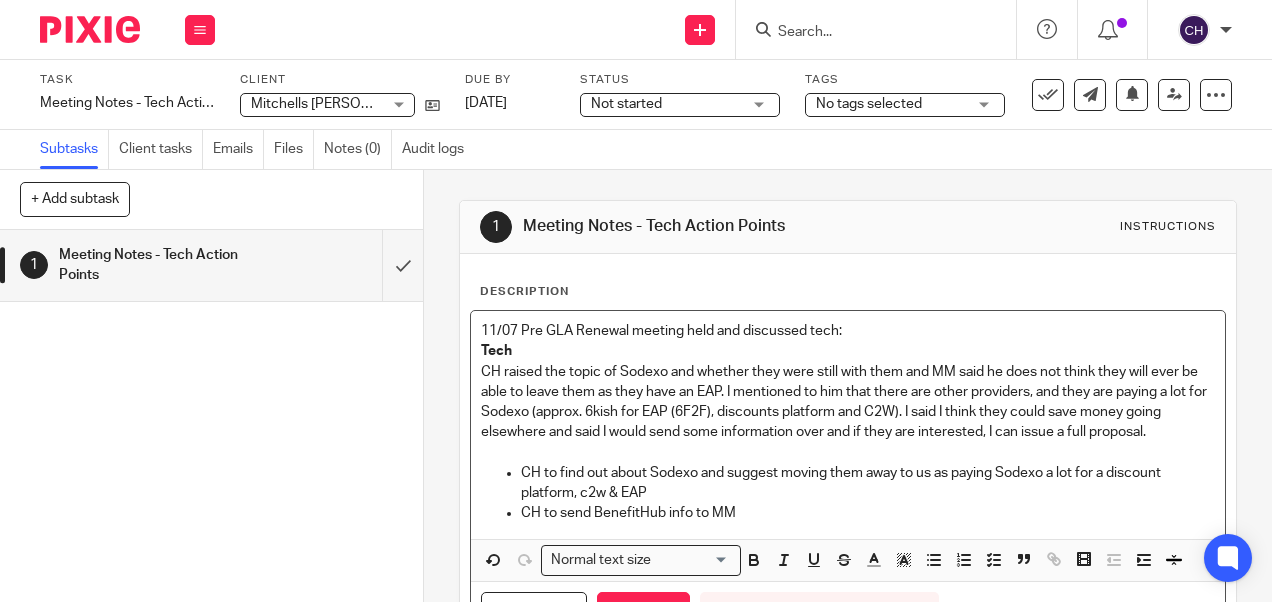 click on "11/07 Pre GLA Renewal meeting held and discussed tech:" at bounding box center [847, 331] 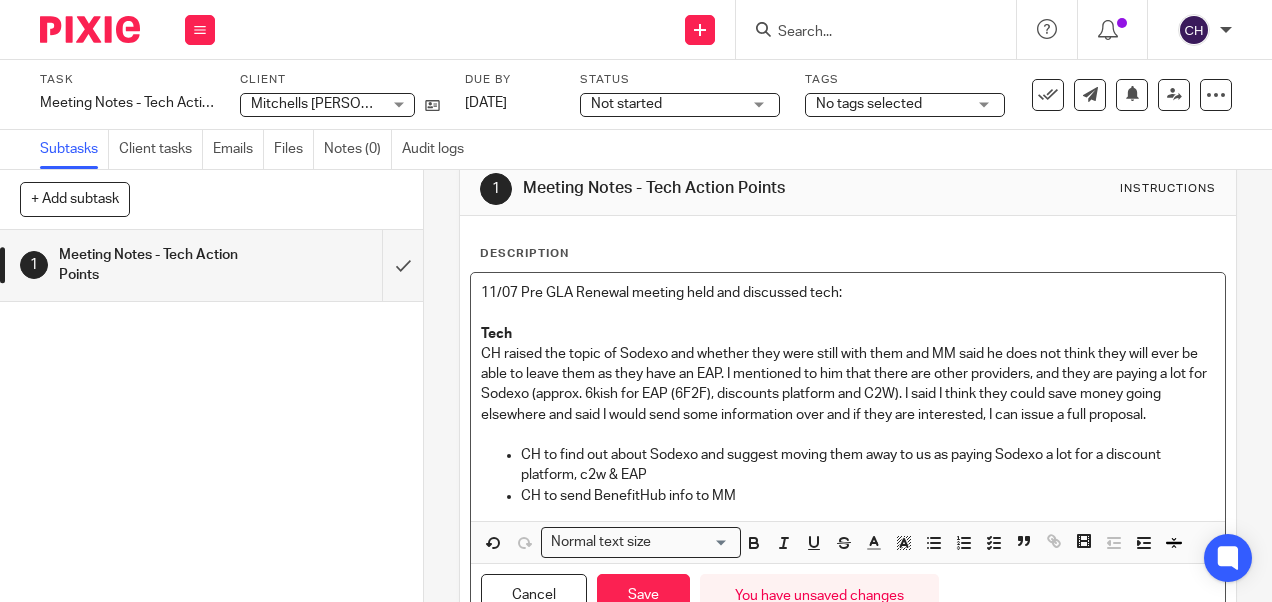 scroll, scrollTop: 40, scrollLeft: 0, axis: vertical 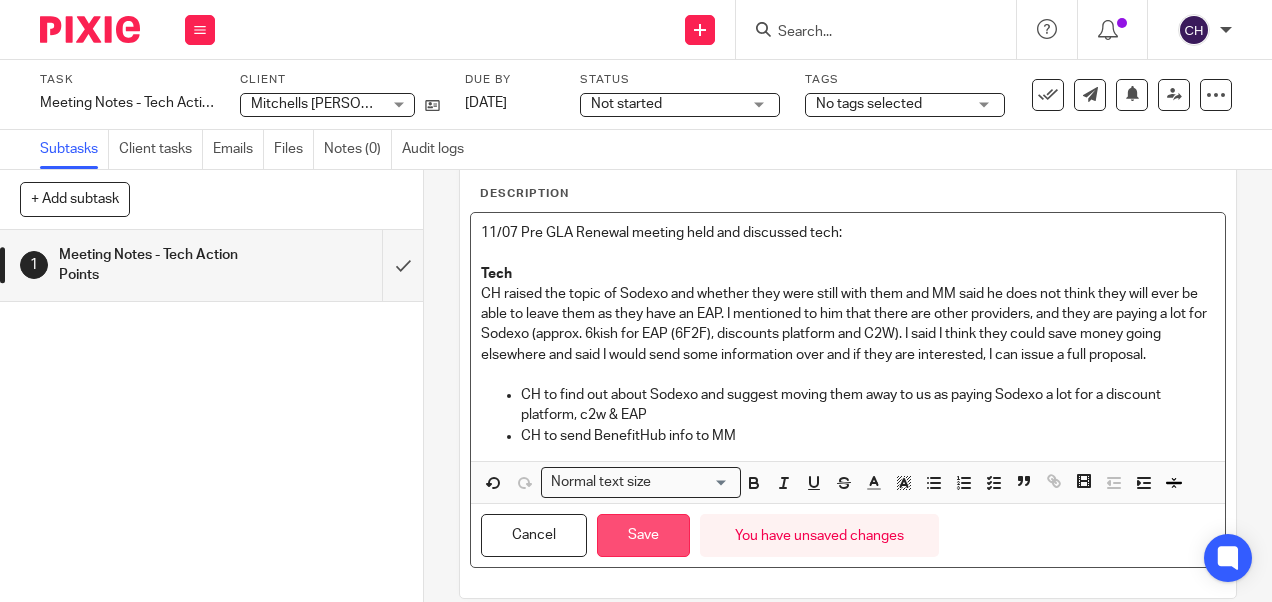 click on "Save" at bounding box center [643, 535] 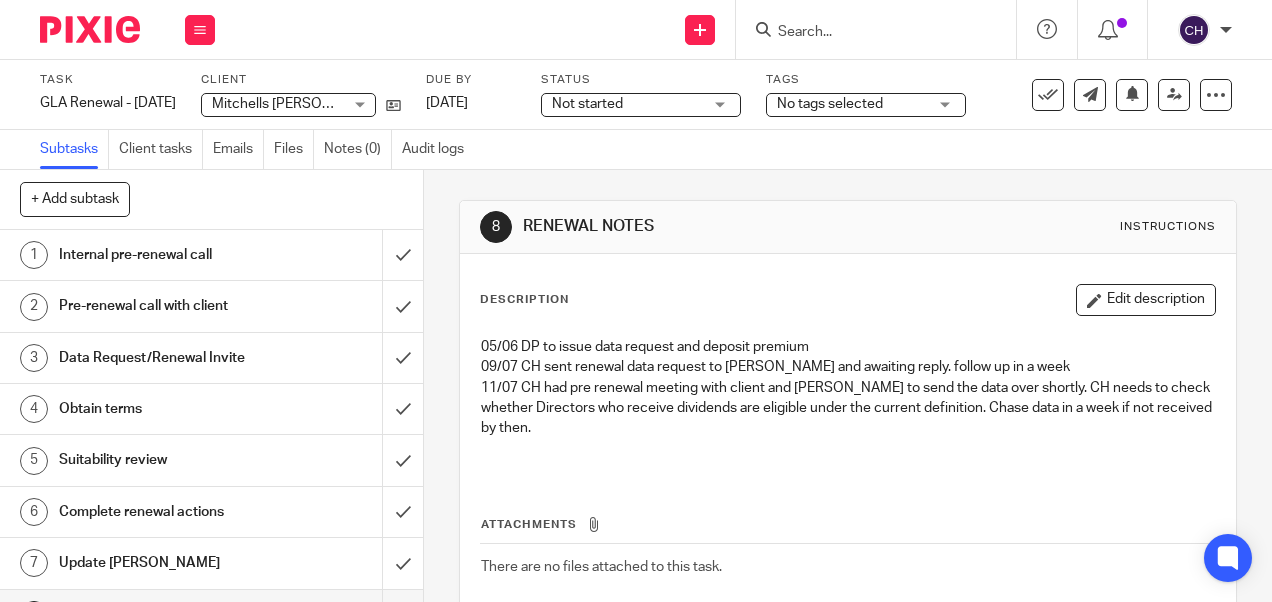 scroll, scrollTop: 0, scrollLeft: 0, axis: both 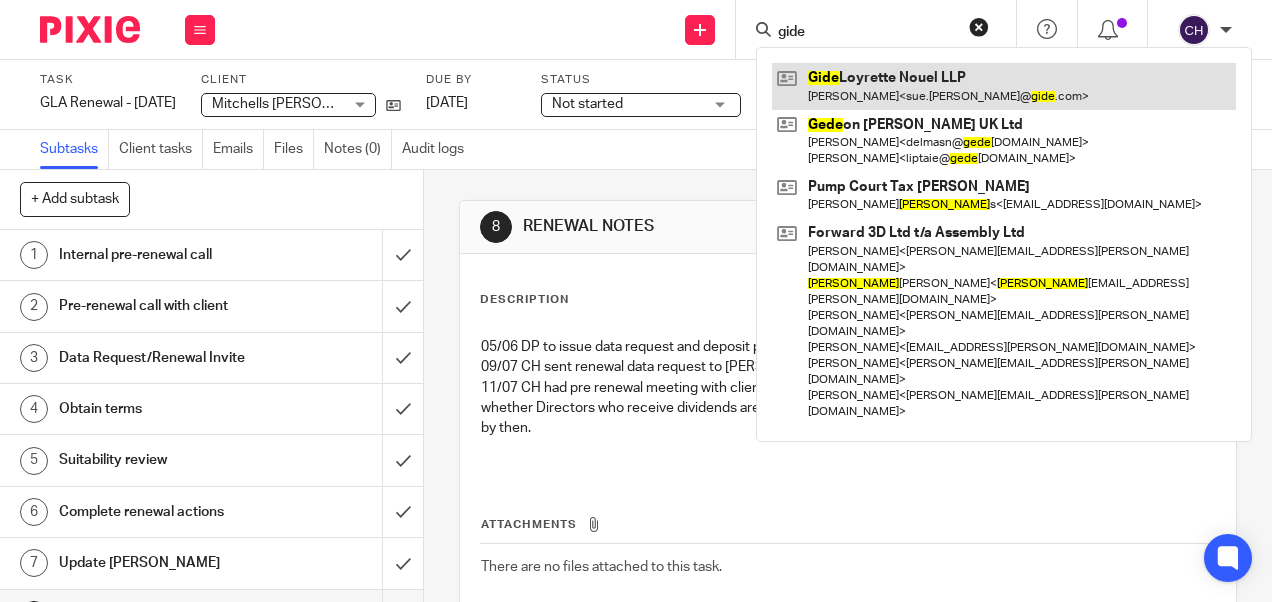 type on "gide" 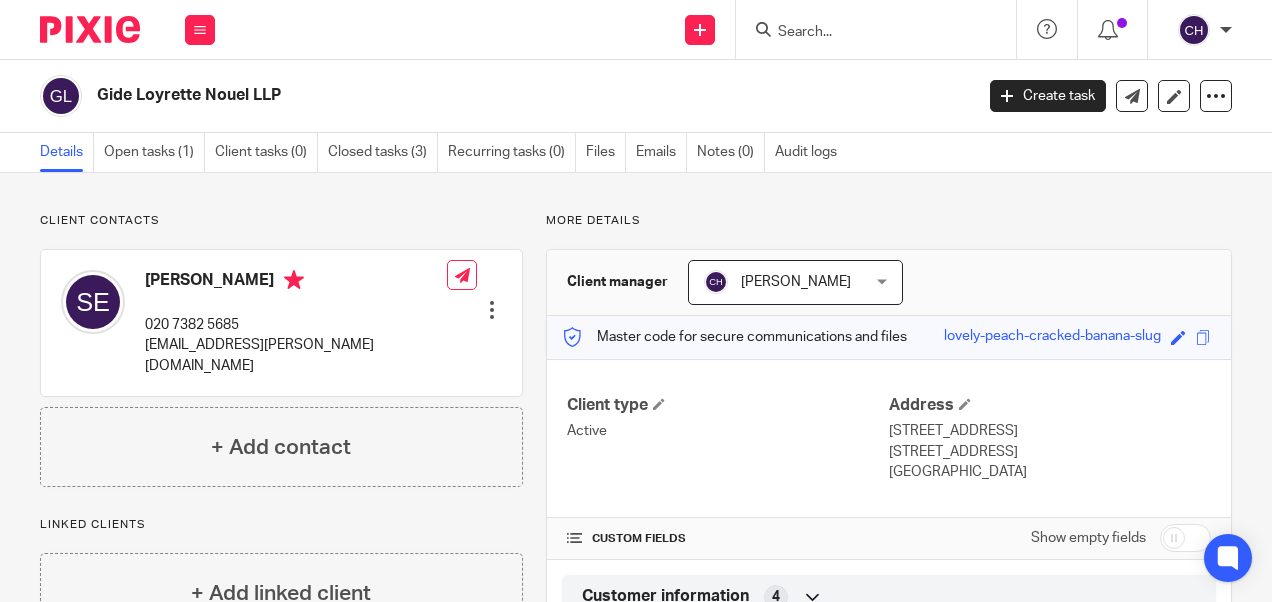 scroll, scrollTop: 0, scrollLeft: 0, axis: both 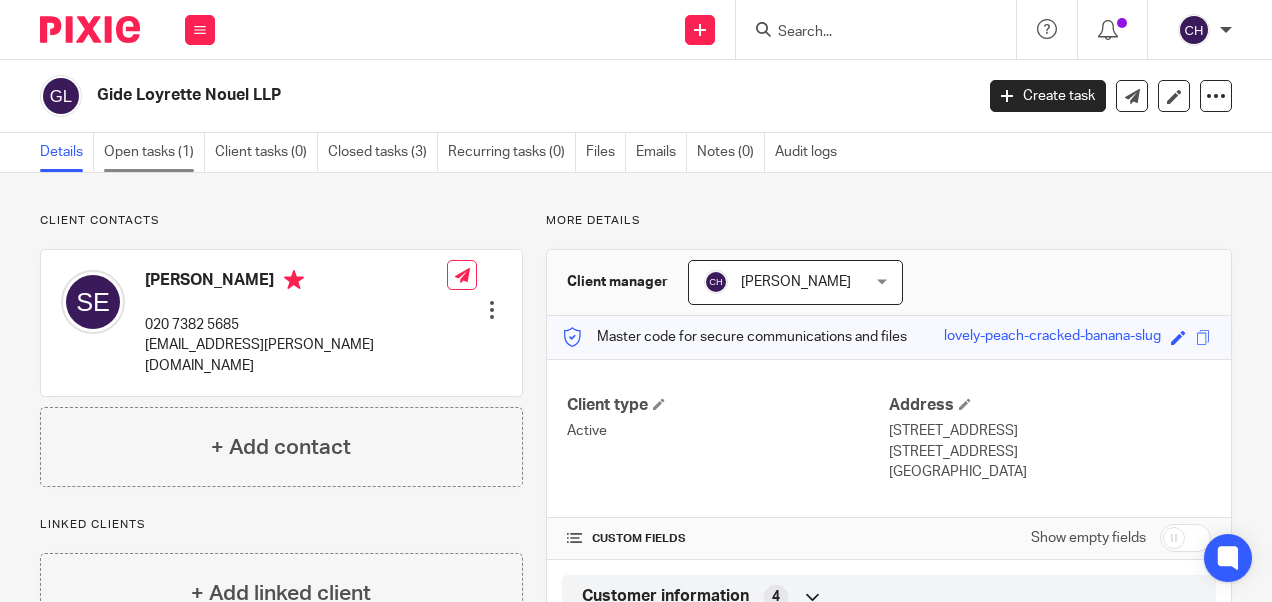 click on "Open tasks (1)" at bounding box center [154, 152] 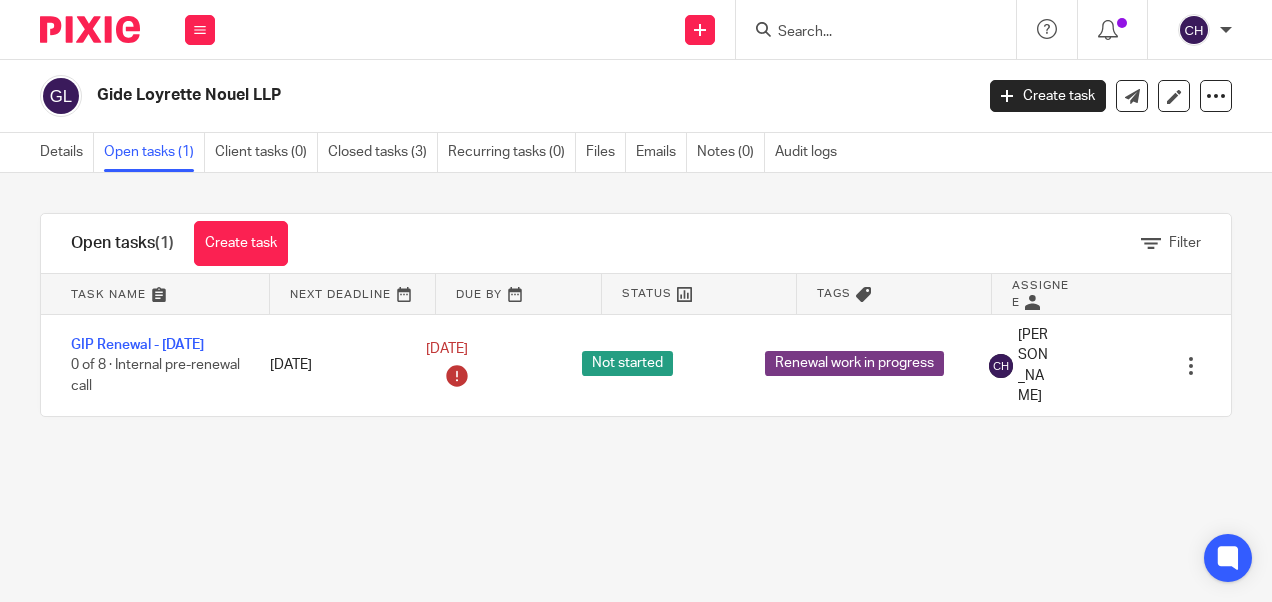 scroll, scrollTop: 0, scrollLeft: 0, axis: both 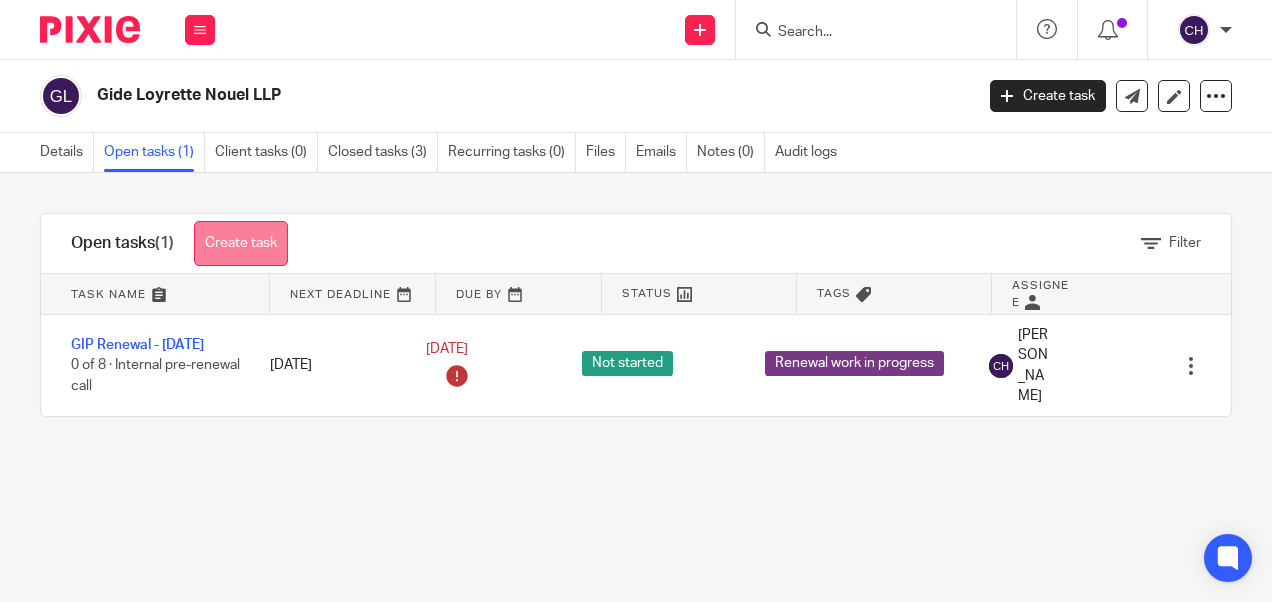 click on "Create task" at bounding box center [241, 243] 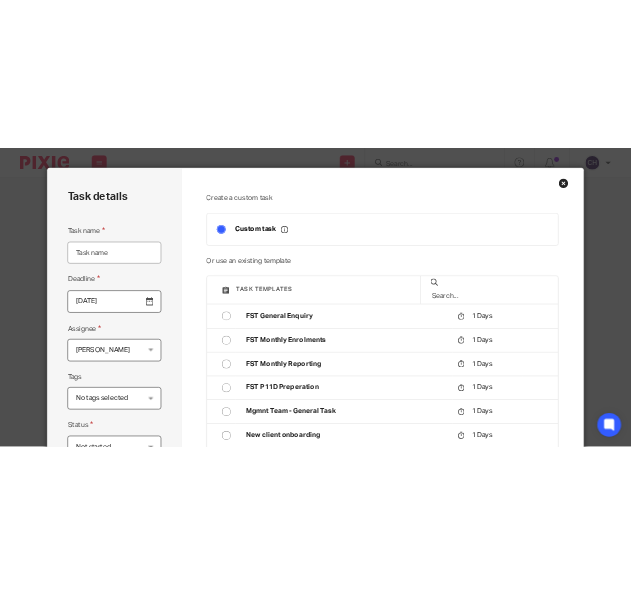 scroll, scrollTop: 0, scrollLeft: 0, axis: both 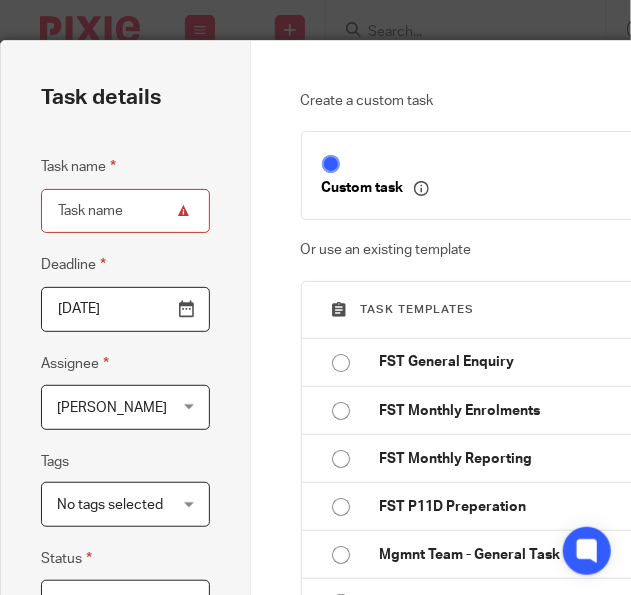 click on "Task name" at bounding box center (125, 211) 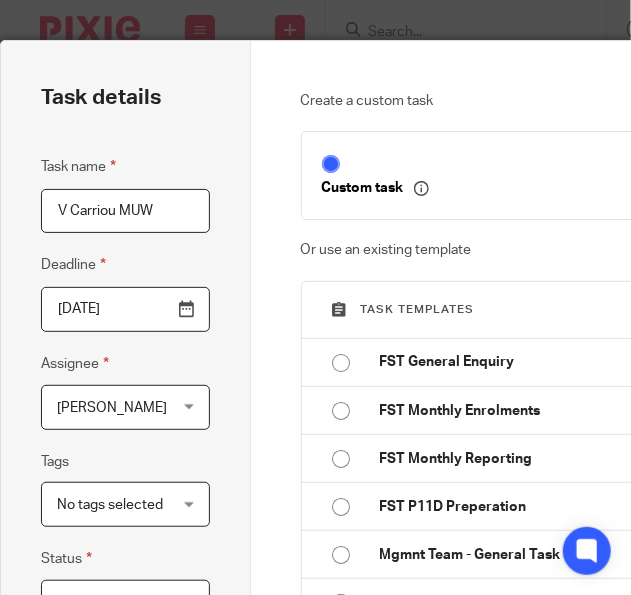 click on "V Carriou MUW" at bounding box center [125, 211] 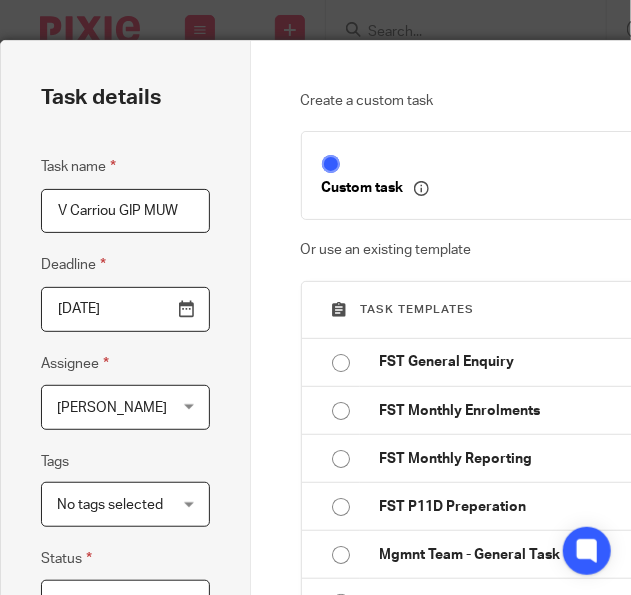 drag, startPoint x: 190, startPoint y: 199, endPoint x: 26, endPoint y: 187, distance: 164.43843 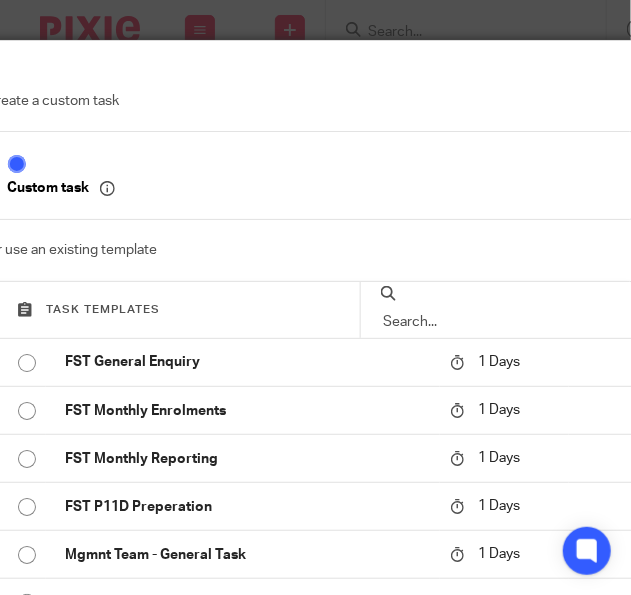 scroll, scrollTop: 0, scrollLeft: 384, axis: horizontal 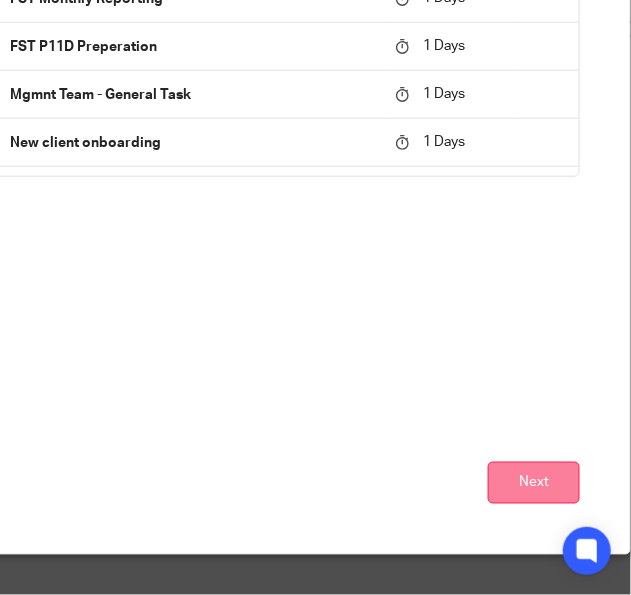 click on "Next" at bounding box center (534, 483) 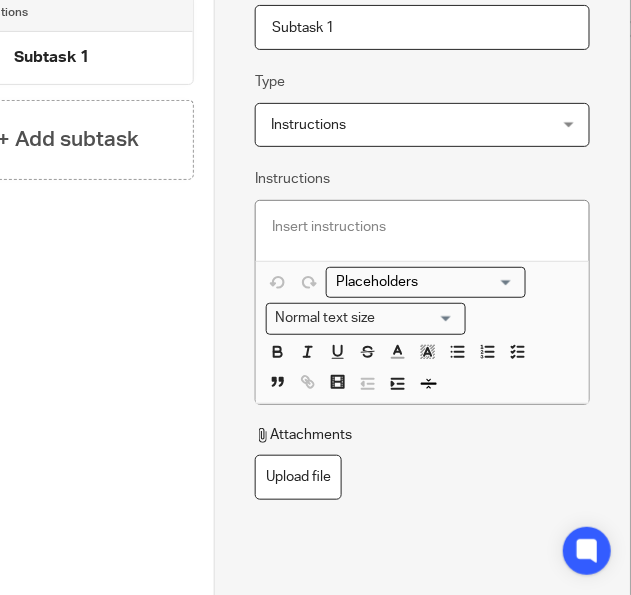 scroll, scrollTop: 0, scrollLeft: 384, axis: horizontal 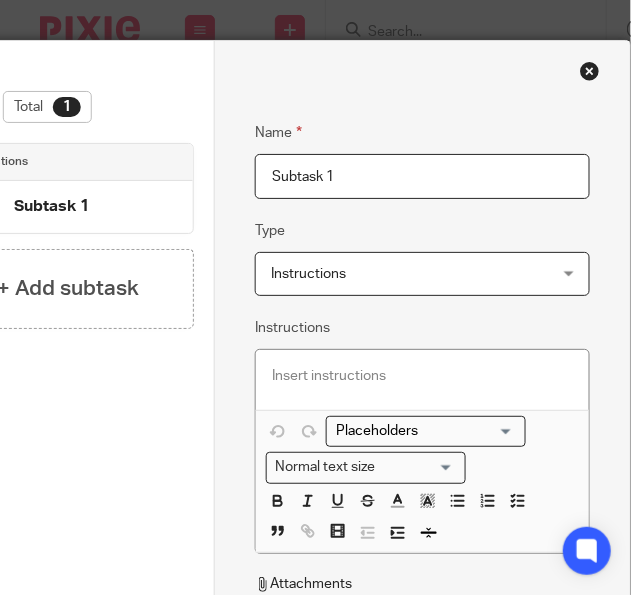 drag, startPoint x: 320, startPoint y: 177, endPoint x: 187, endPoint y: 193, distance: 133.95895 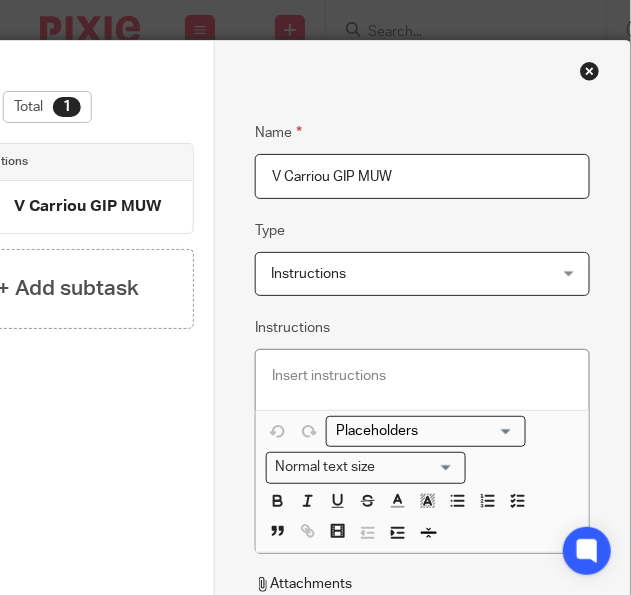 type on "V Carriou GIP MUW" 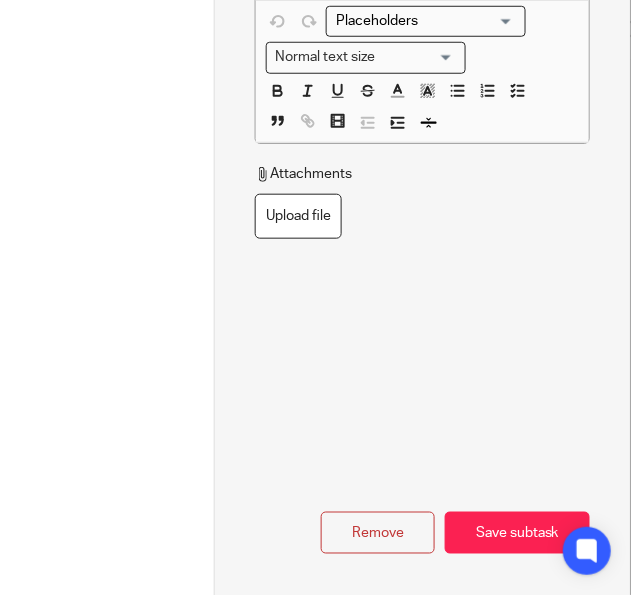 scroll, scrollTop: 474, scrollLeft: 384, axis: both 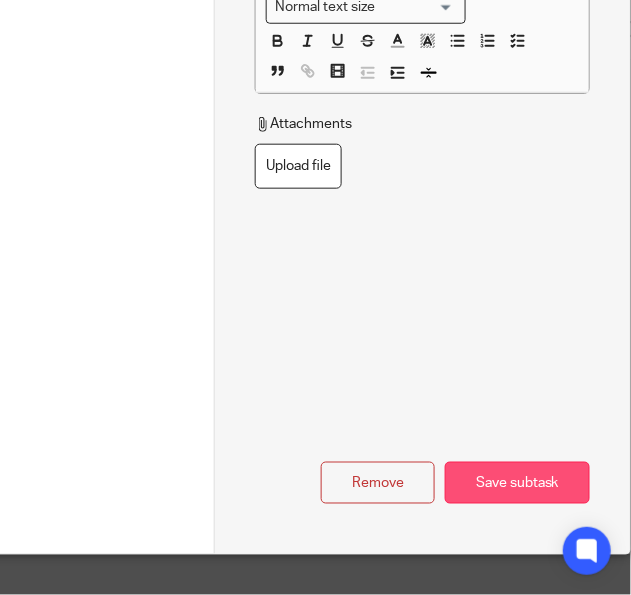 click on "Save subtask" at bounding box center [517, 483] 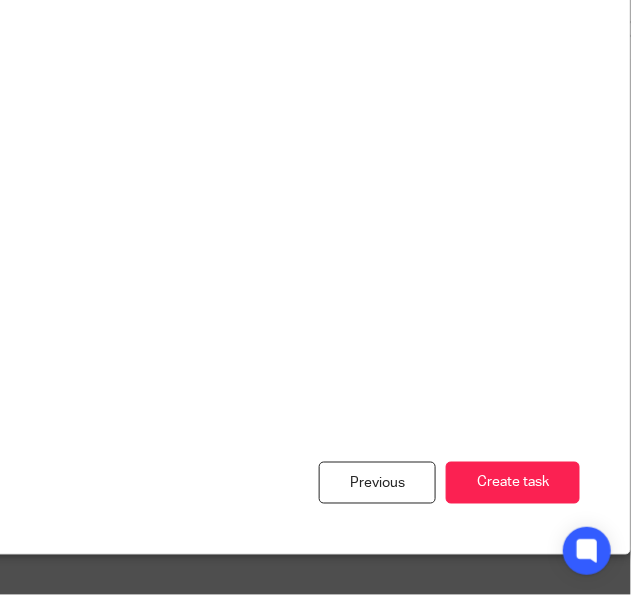 click on "Create task" at bounding box center (513, 483) 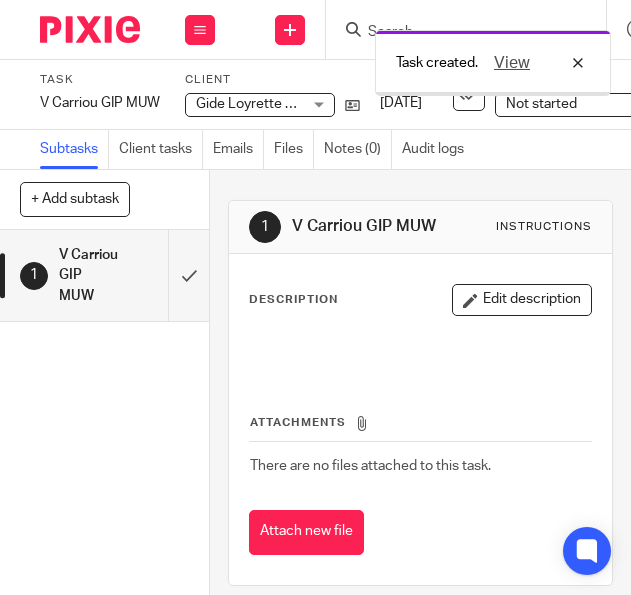 scroll, scrollTop: 0, scrollLeft: 0, axis: both 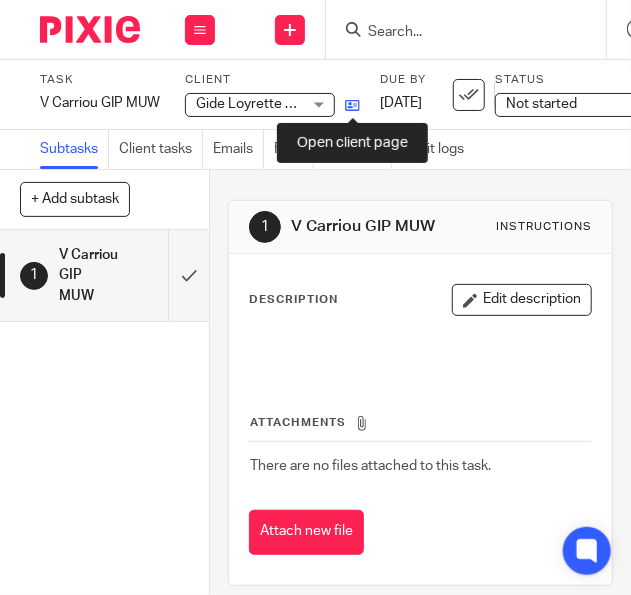 click at bounding box center (352, 105) 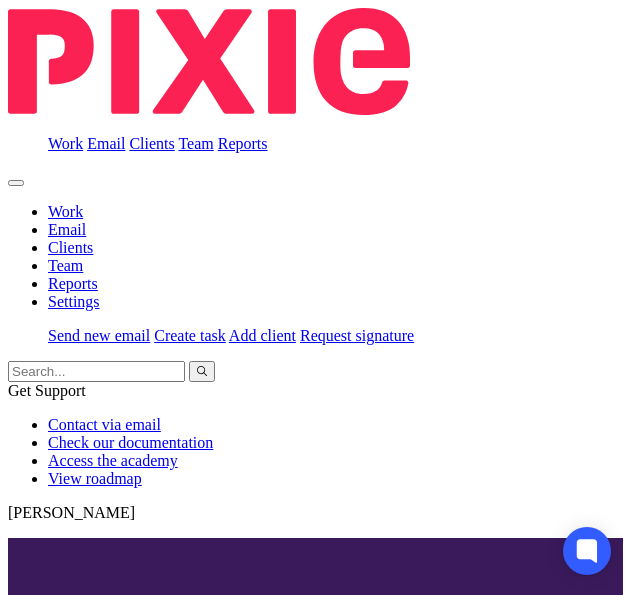 scroll, scrollTop: 0, scrollLeft: 0, axis: both 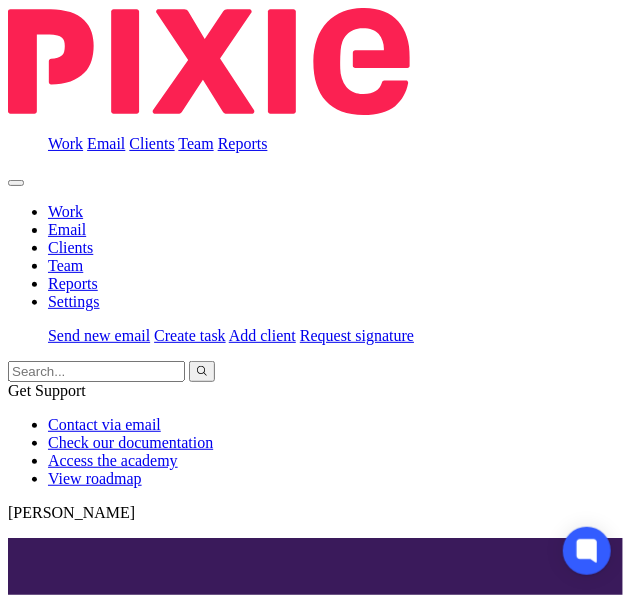 click on "Create task" at bounding box center (44, 1937) 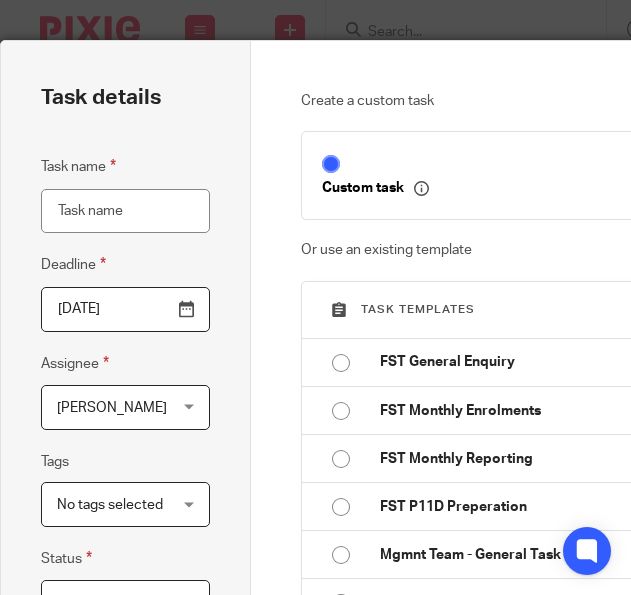 scroll, scrollTop: 0, scrollLeft: 0, axis: both 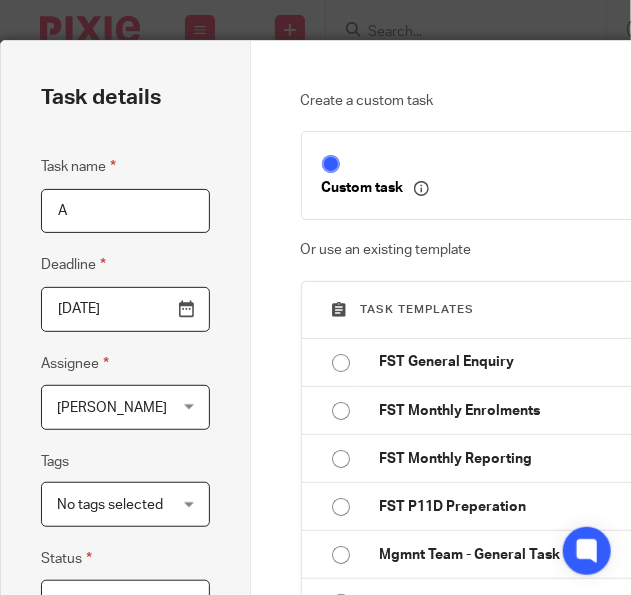 type on "A" 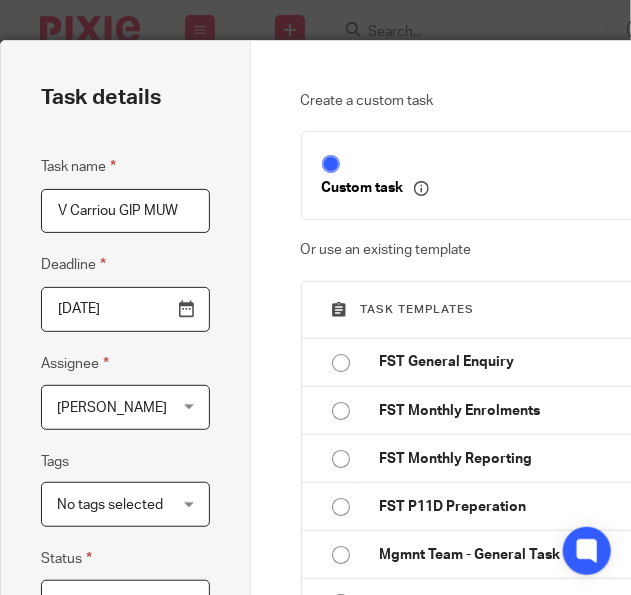 drag, startPoint x: 114, startPoint y: 213, endPoint x: 36, endPoint y: 205, distance: 78.40918 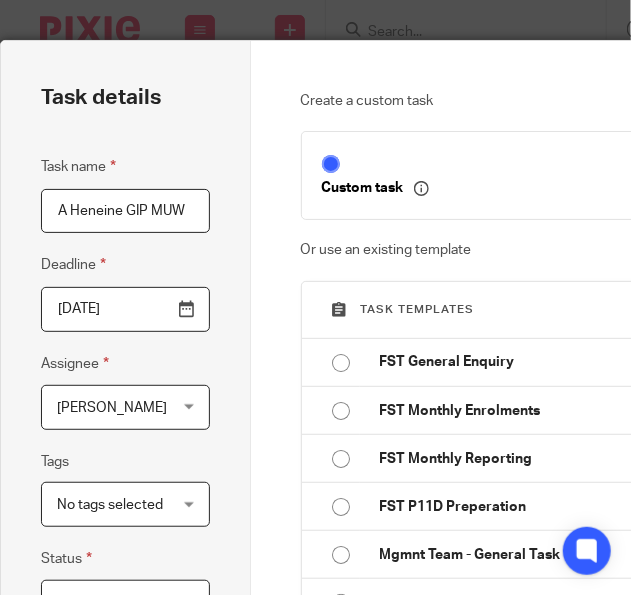 type on "A Heneine GIP MUW" 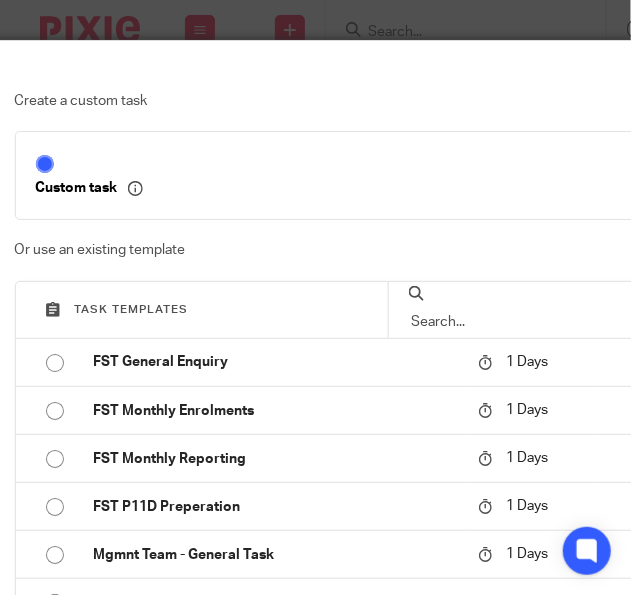 scroll, scrollTop: 0, scrollLeft: 384, axis: horizontal 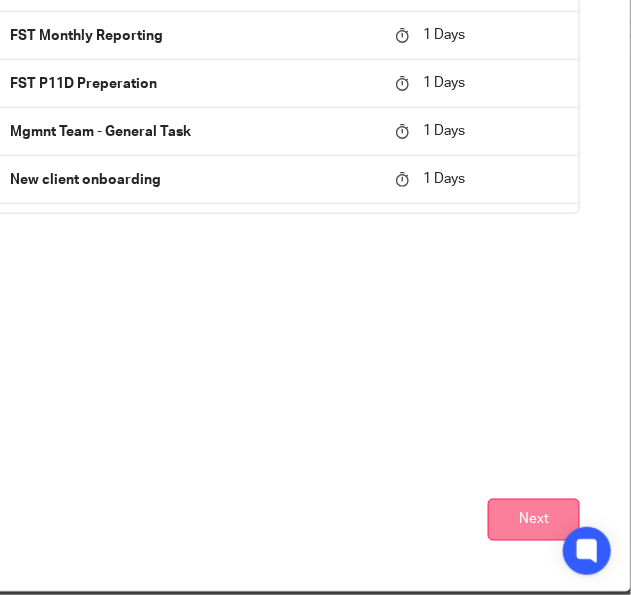 click on "Next" at bounding box center [534, 520] 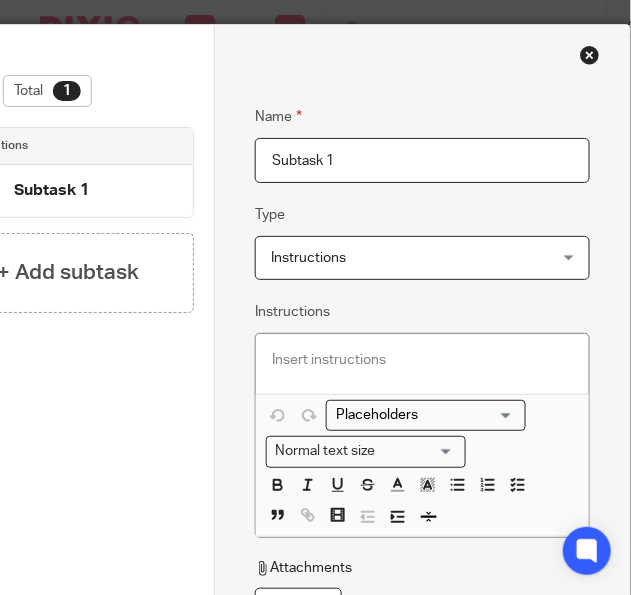 scroll, scrollTop: 0, scrollLeft: 384, axis: horizontal 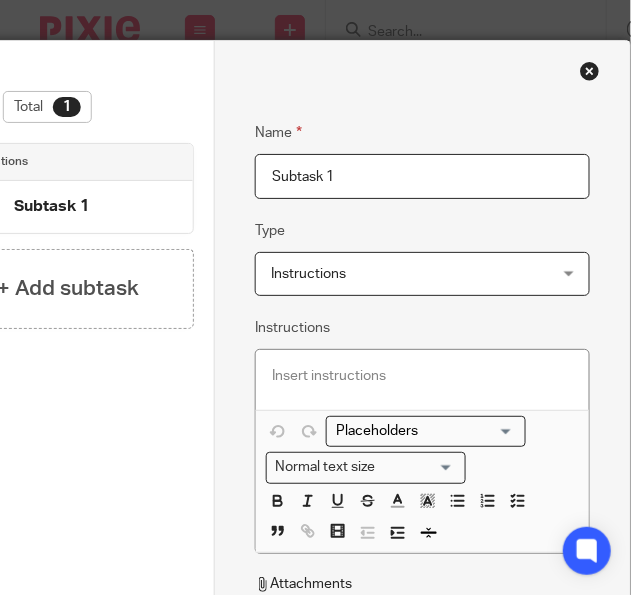 drag, startPoint x: 337, startPoint y: 181, endPoint x: 163, endPoint y: 173, distance: 174.1838 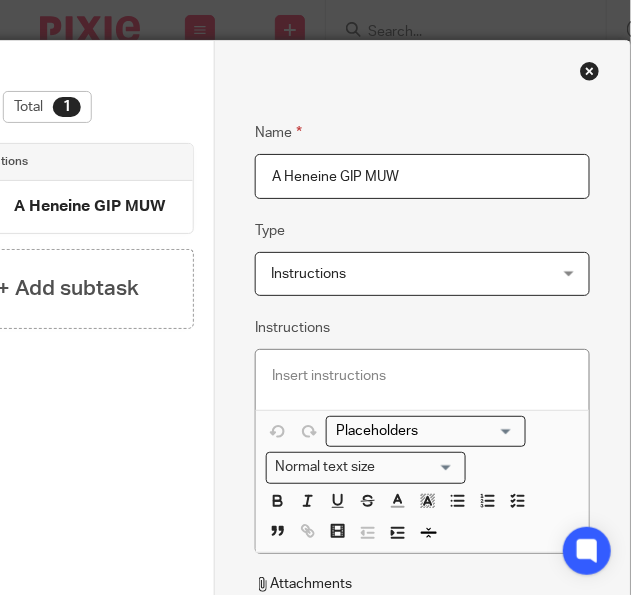 type on "A Heneine GIP MUW" 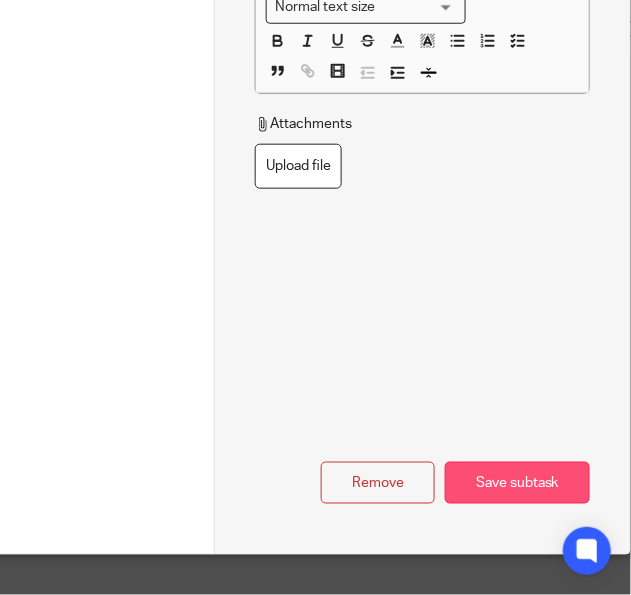 click on "Save subtask" at bounding box center (517, 483) 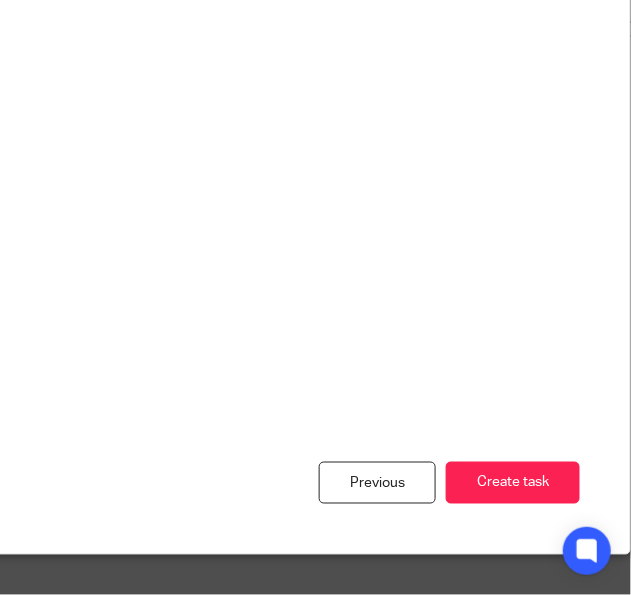 drag, startPoint x: 488, startPoint y: 473, endPoint x: 178, endPoint y: 403, distance: 317.80496 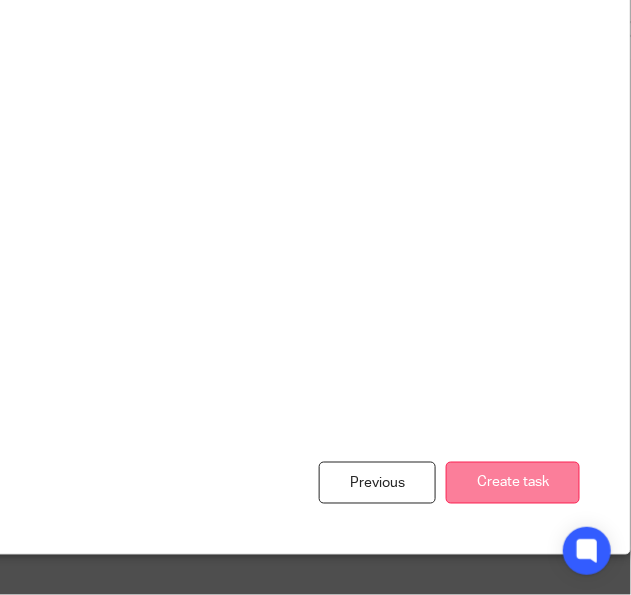 click on "Create task" at bounding box center (513, 483) 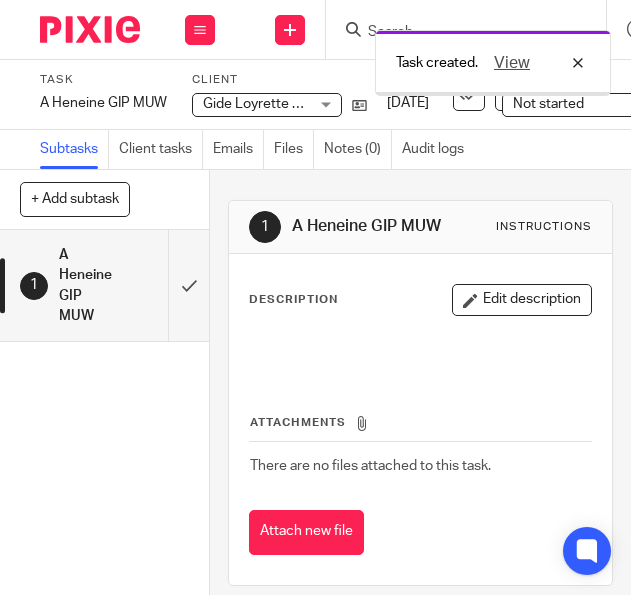 scroll, scrollTop: 0, scrollLeft: 0, axis: both 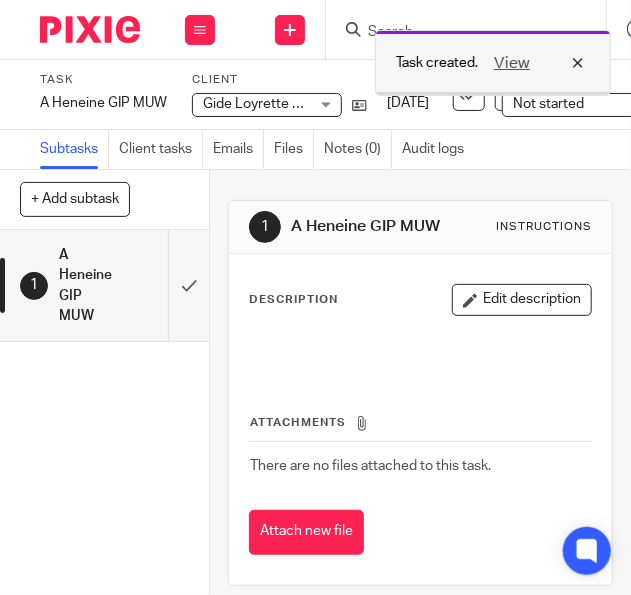 click on "View" at bounding box center [534, 63] 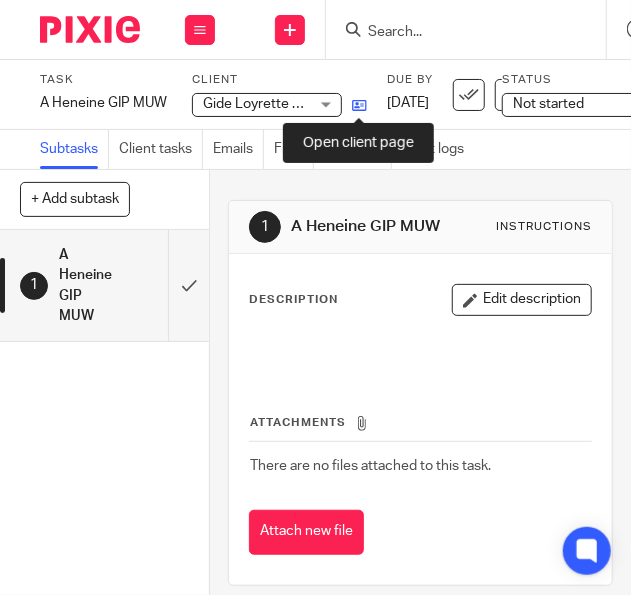 click at bounding box center (359, 105) 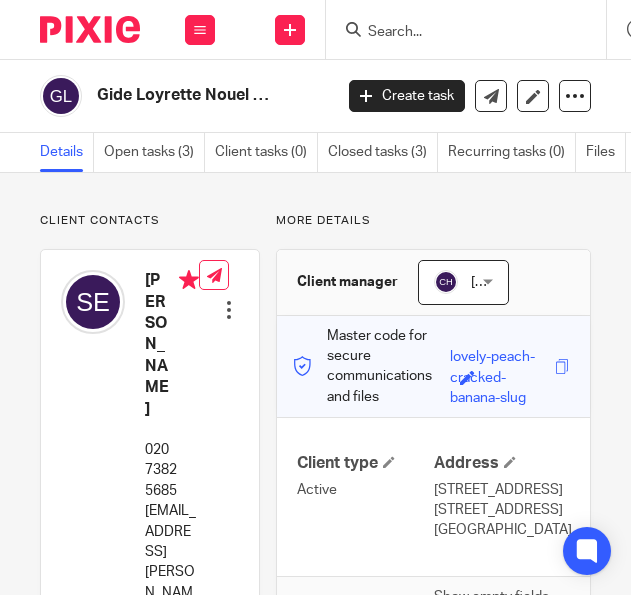 scroll, scrollTop: 0, scrollLeft: 0, axis: both 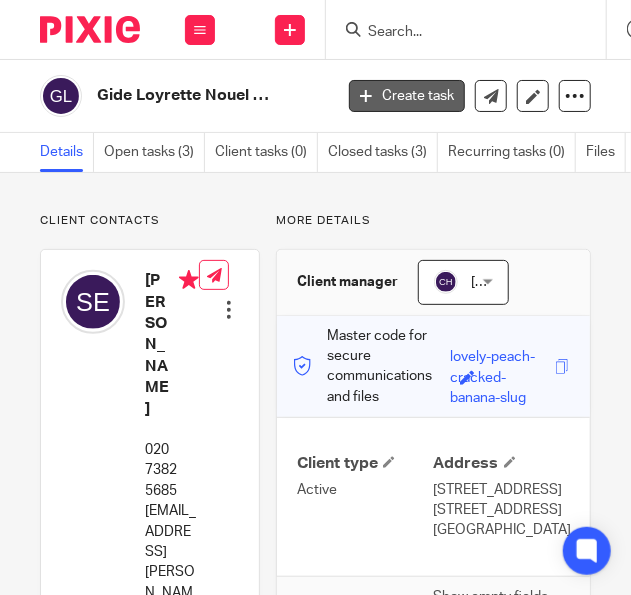 click on "Create task" at bounding box center (407, 96) 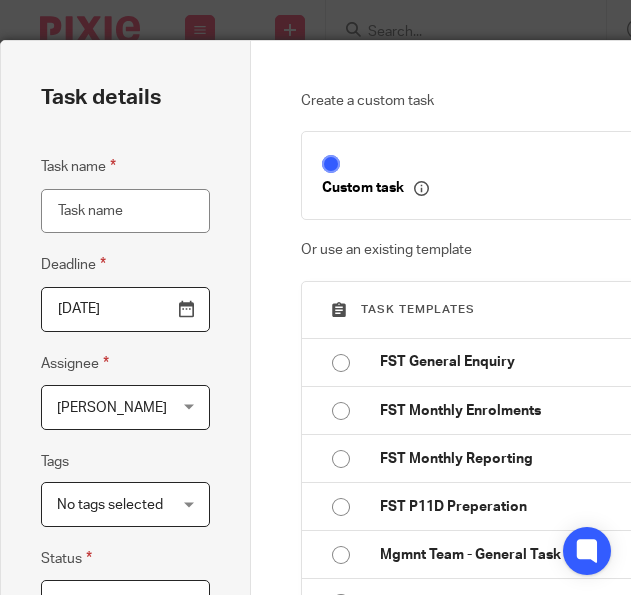 scroll, scrollTop: 0, scrollLeft: 0, axis: both 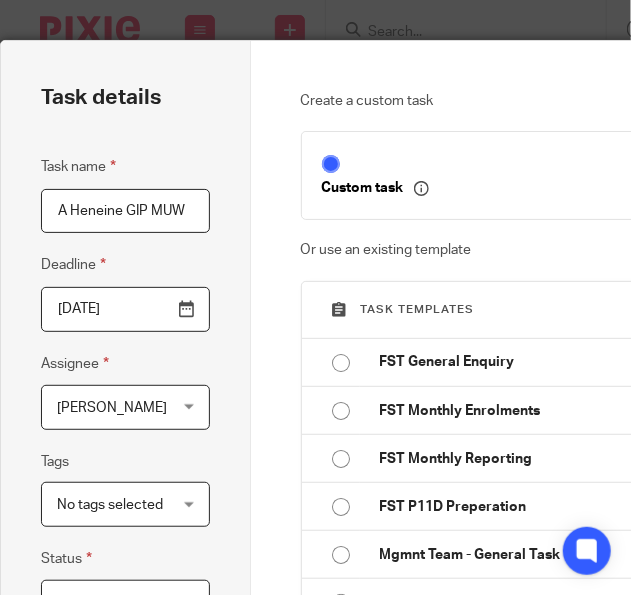 drag, startPoint x: 124, startPoint y: 215, endPoint x: 10, endPoint y: 221, distance: 114.15778 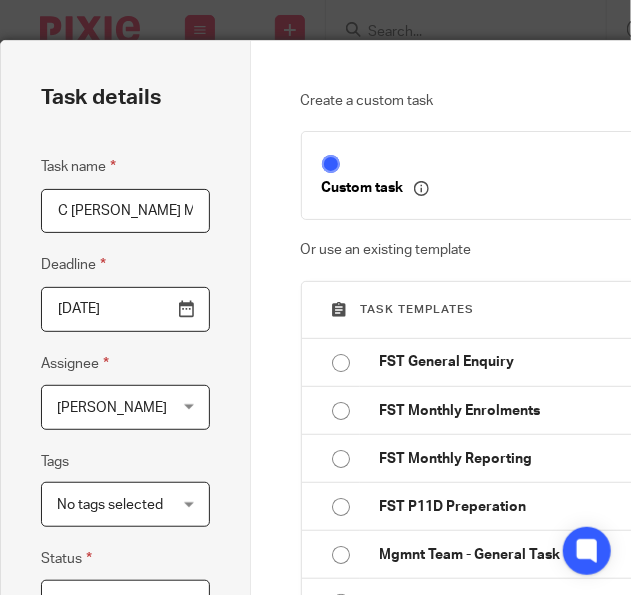 drag, startPoint x: 189, startPoint y: 217, endPoint x: 25, endPoint y: 220, distance: 164.02744 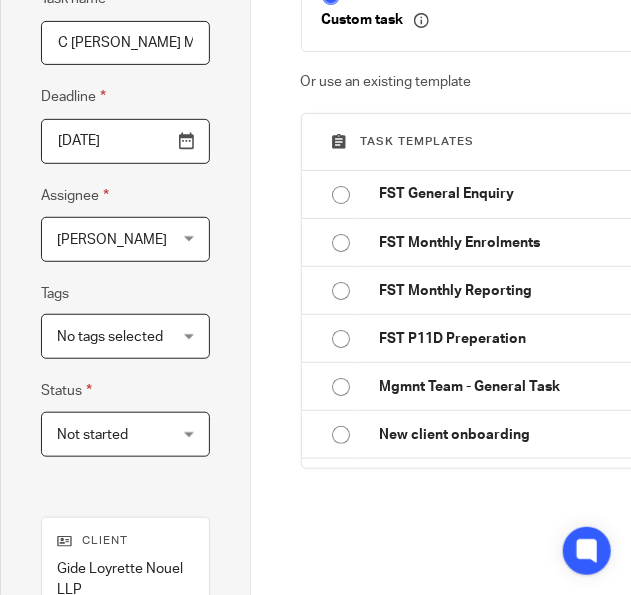 scroll, scrollTop: 368, scrollLeft: 0, axis: vertical 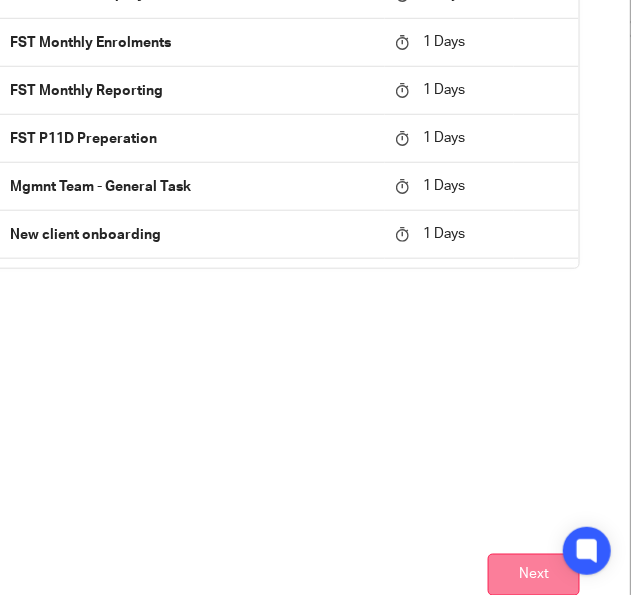 click on "Next" at bounding box center (534, 575) 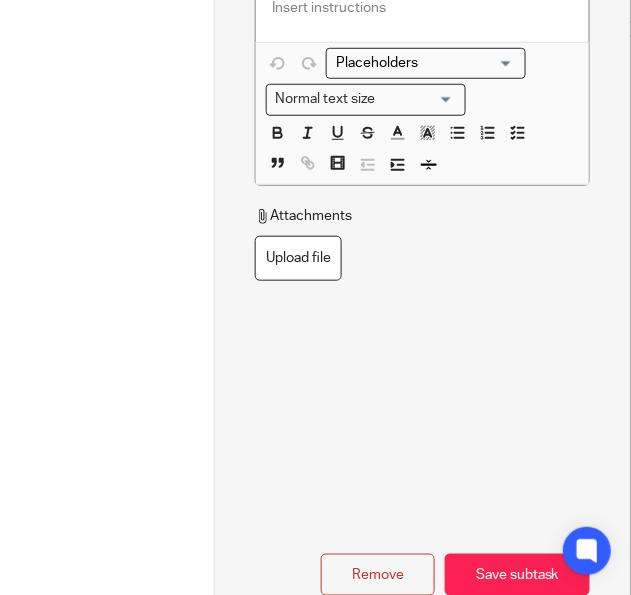 scroll, scrollTop: 0, scrollLeft: 384, axis: horizontal 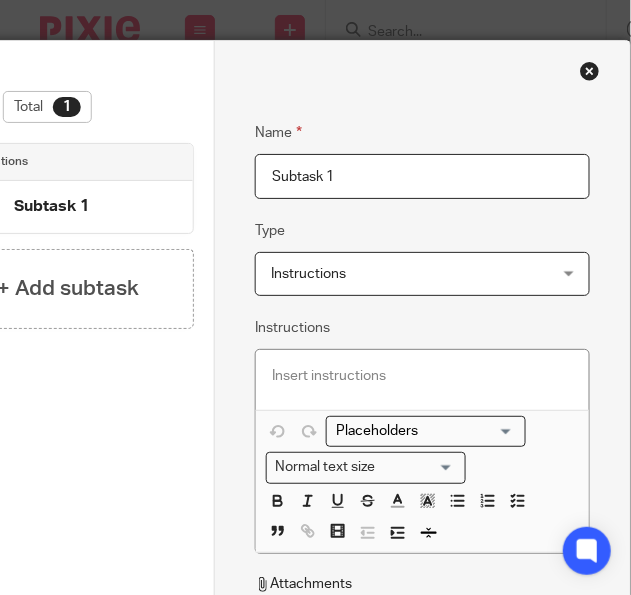 drag, startPoint x: 366, startPoint y: 157, endPoint x: 160, endPoint y: 153, distance: 206.03883 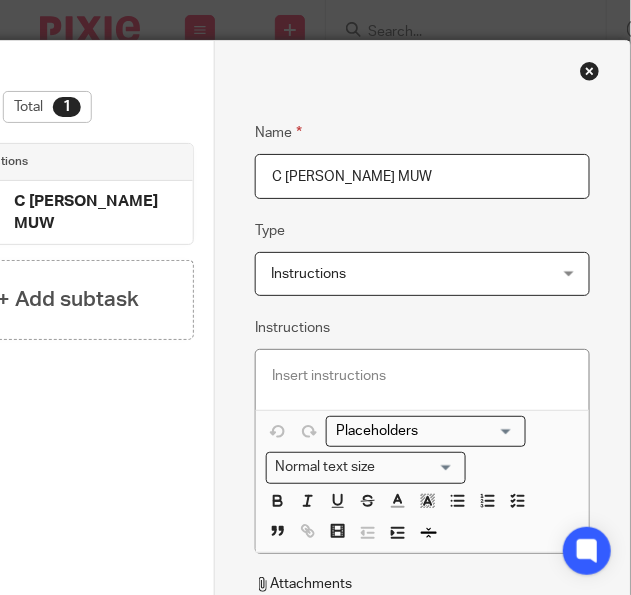 type on "C Pollard GIP MUW" 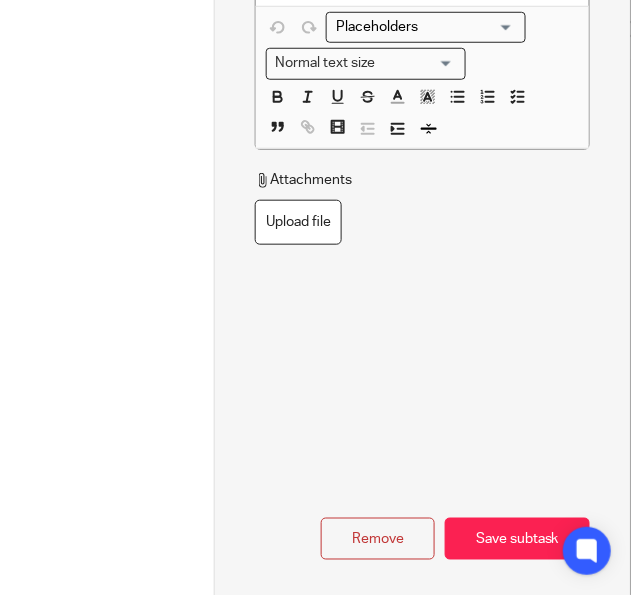 scroll, scrollTop: 474, scrollLeft: 384, axis: both 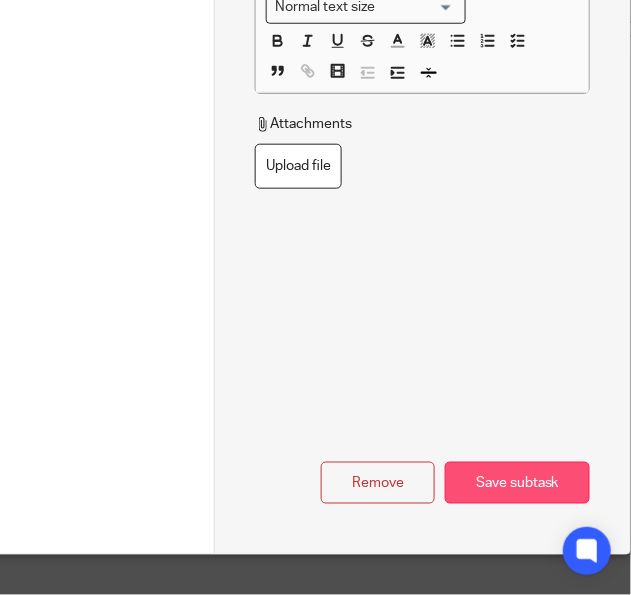 click on "Save subtask" at bounding box center (517, 483) 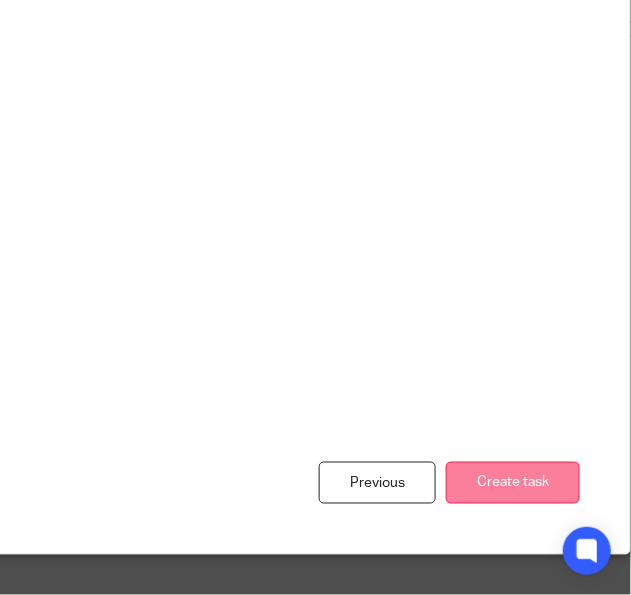 click on "Create task" at bounding box center [513, 483] 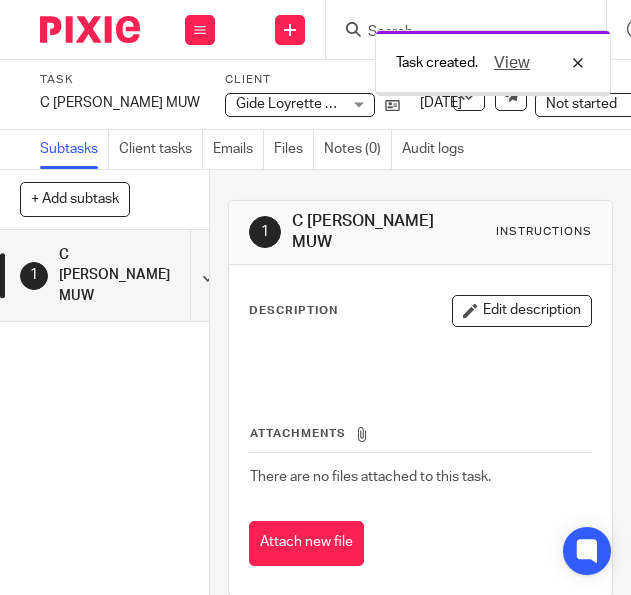 scroll, scrollTop: 0, scrollLeft: 0, axis: both 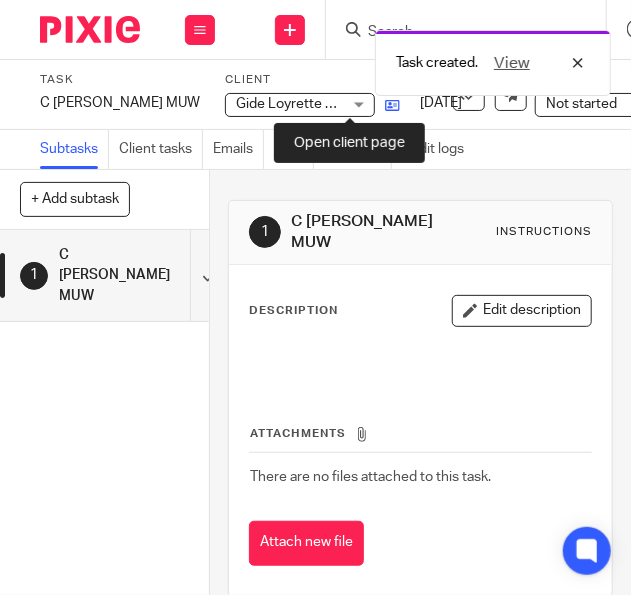 click at bounding box center (392, 105) 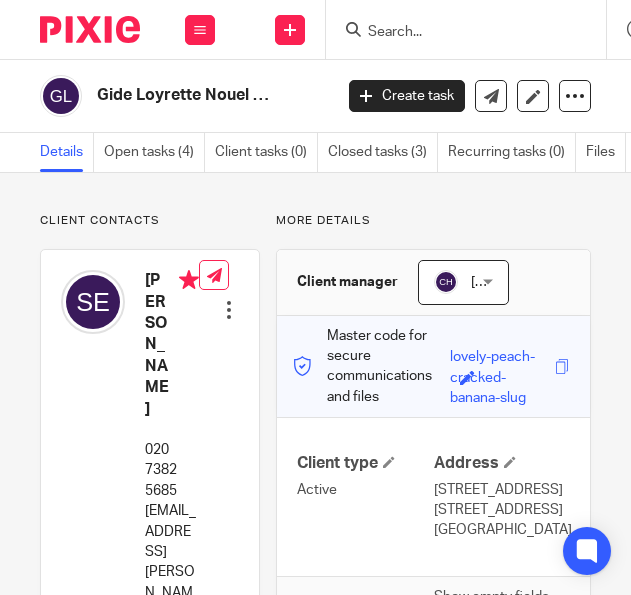 scroll, scrollTop: 0, scrollLeft: 0, axis: both 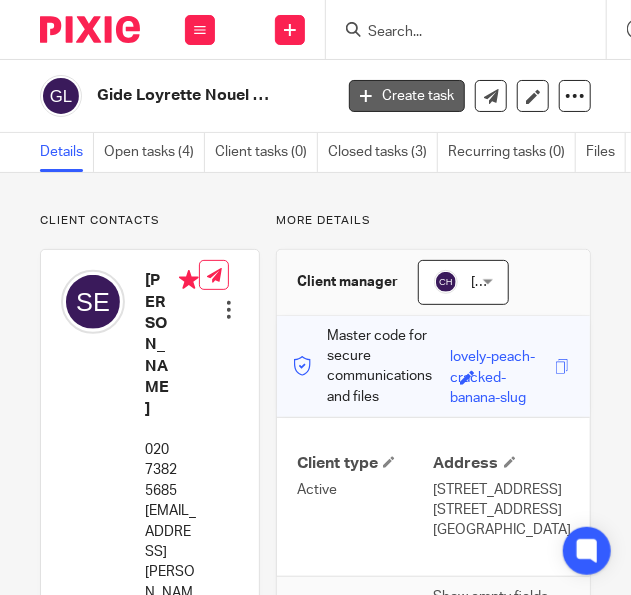 click on "Create task" at bounding box center (407, 96) 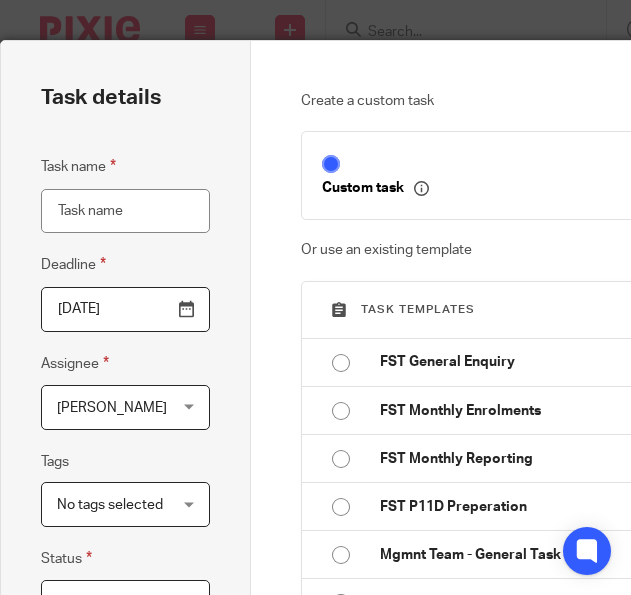 scroll, scrollTop: 0, scrollLeft: 0, axis: both 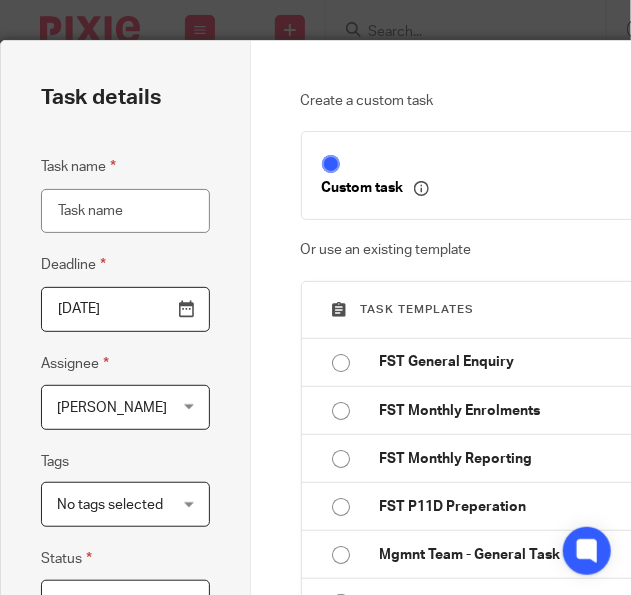 click on "Task name" at bounding box center [125, 211] 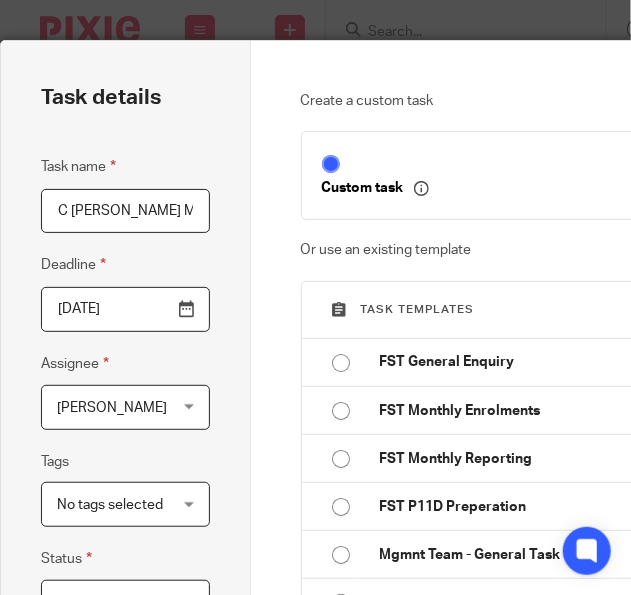 drag, startPoint x: 111, startPoint y: 209, endPoint x: 30, endPoint y: 212, distance: 81.055534 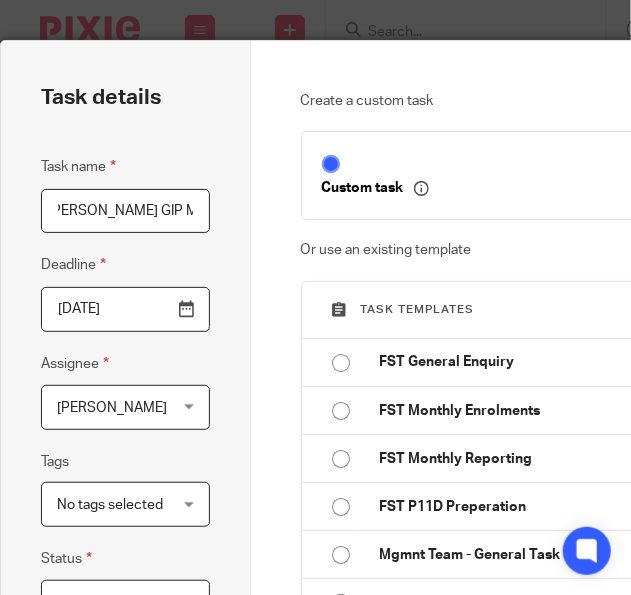 scroll, scrollTop: 0, scrollLeft: 18, axis: horizontal 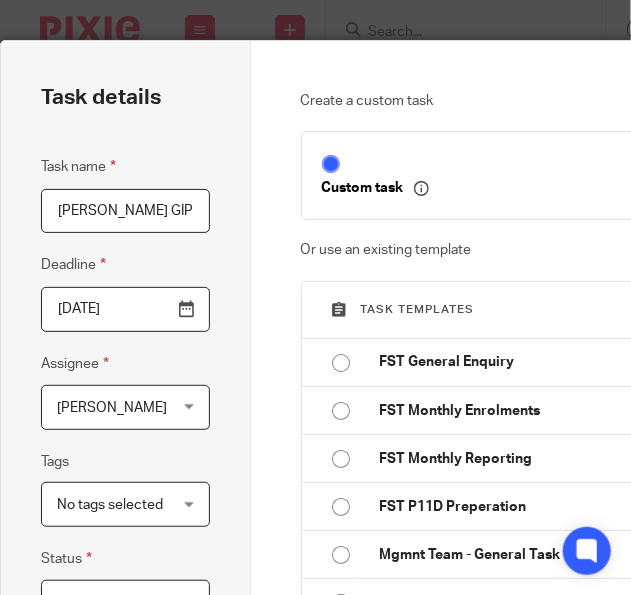 drag, startPoint x: 202, startPoint y: 217, endPoint x: -106, endPoint y: 199, distance: 308.5255 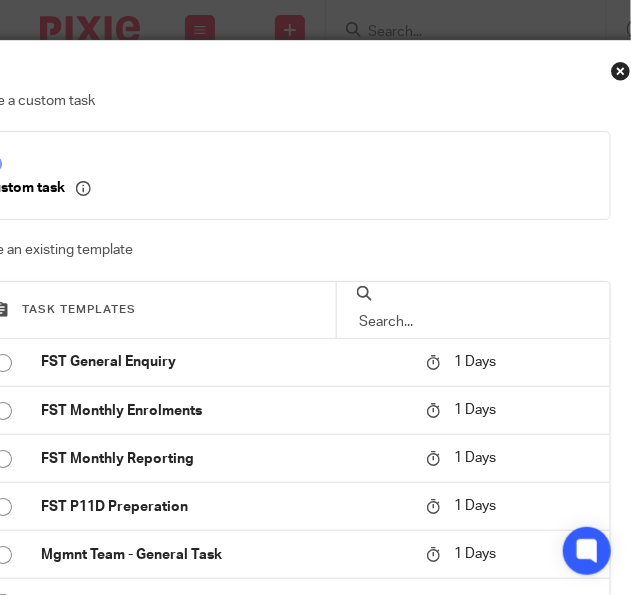 scroll, scrollTop: 0, scrollLeft: 359, axis: horizontal 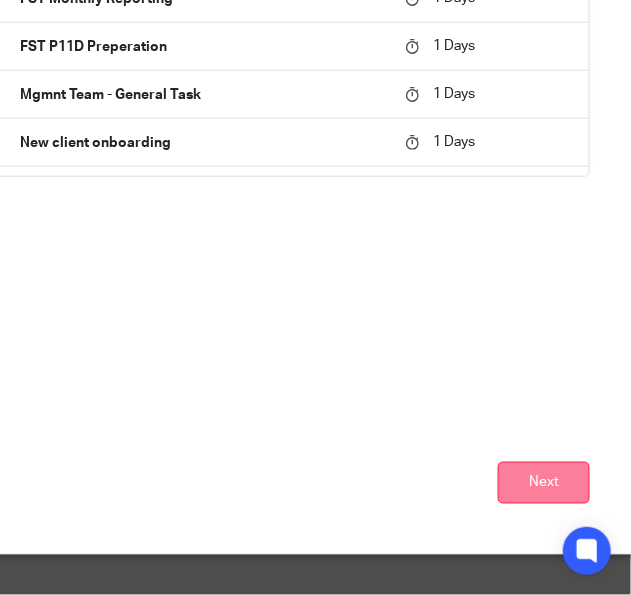 click on "Next" at bounding box center [544, 483] 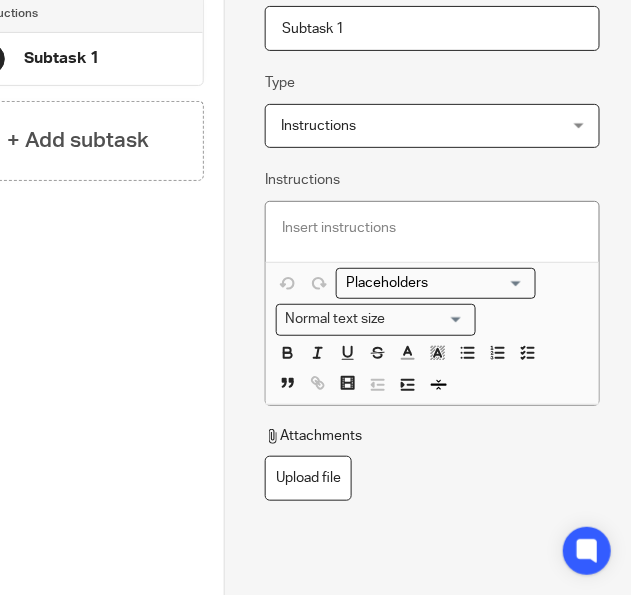 scroll, scrollTop: 0, scrollLeft: 359, axis: horizontal 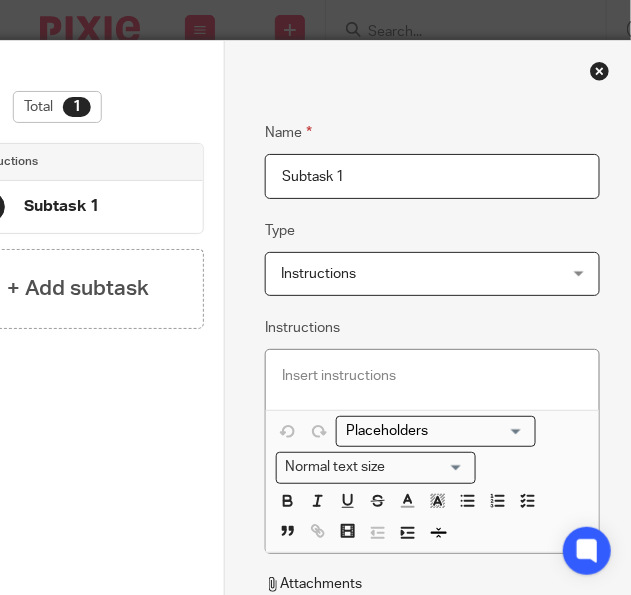 drag, startPoint x: 379, startPoint y: 158, endPoint x: 164, endPoint y: 173, distance: 215.52261 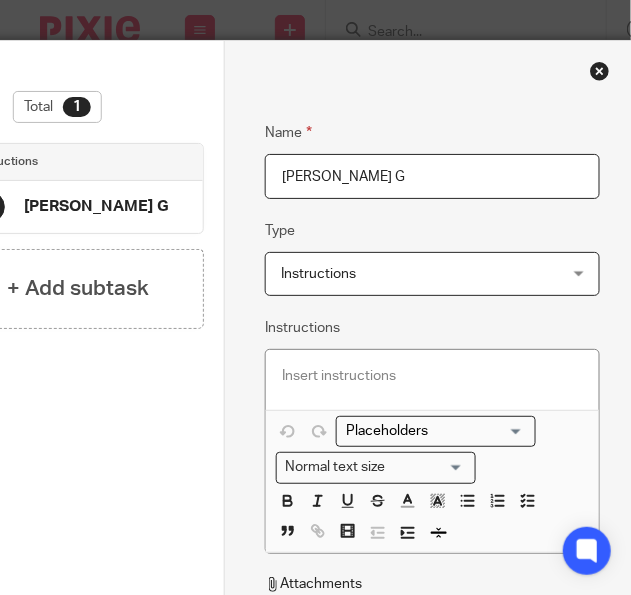type on "R Segoviano-Johnstone G" 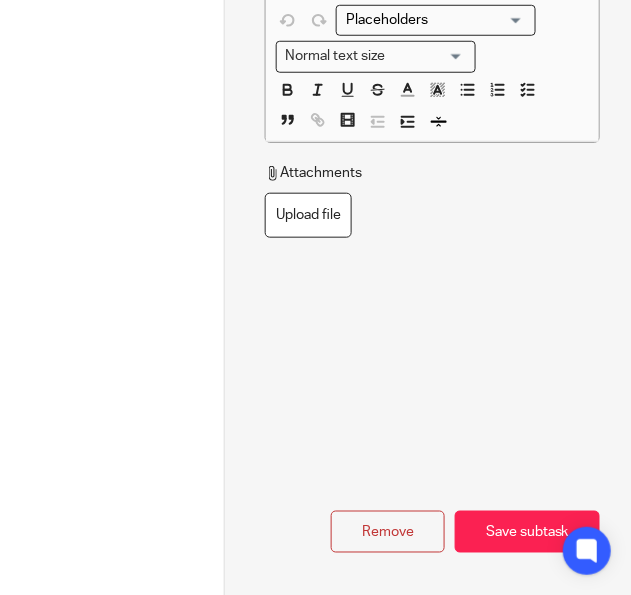 scroll, scrollTop: 460, scrollLeft: 359, axis: both 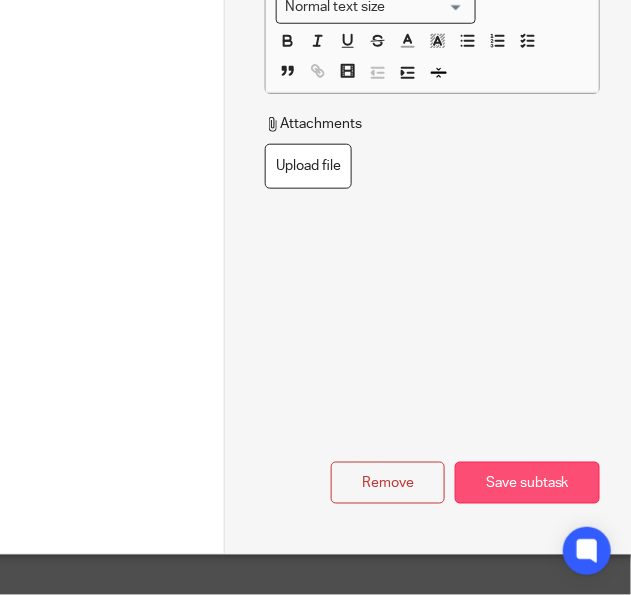 click on "Save subtask" at bounding box center (527, 483) 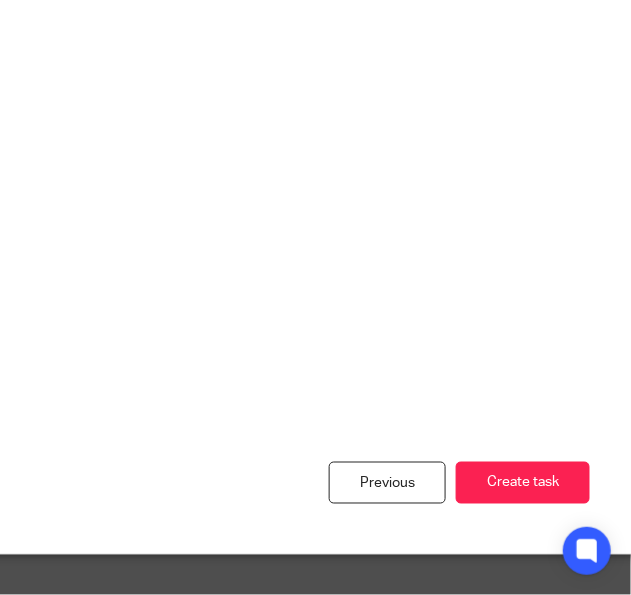 click on "Create task" at bounding box center [523, 483] 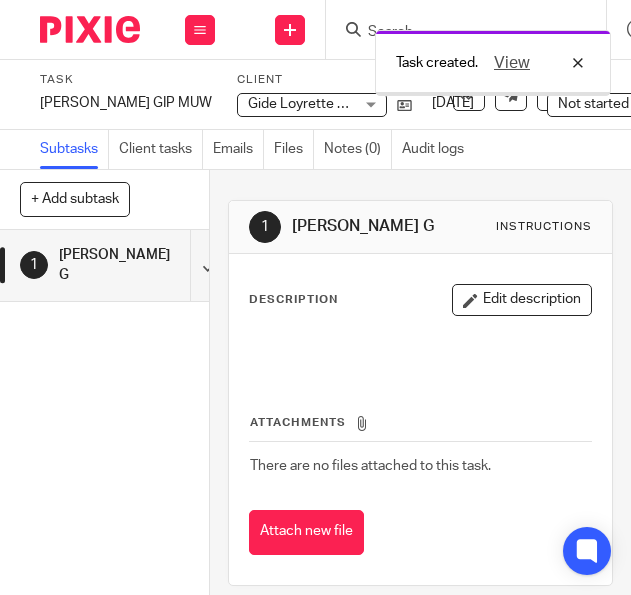 scroll, scrollTop: 0, scrollLeft: 0, axis: both 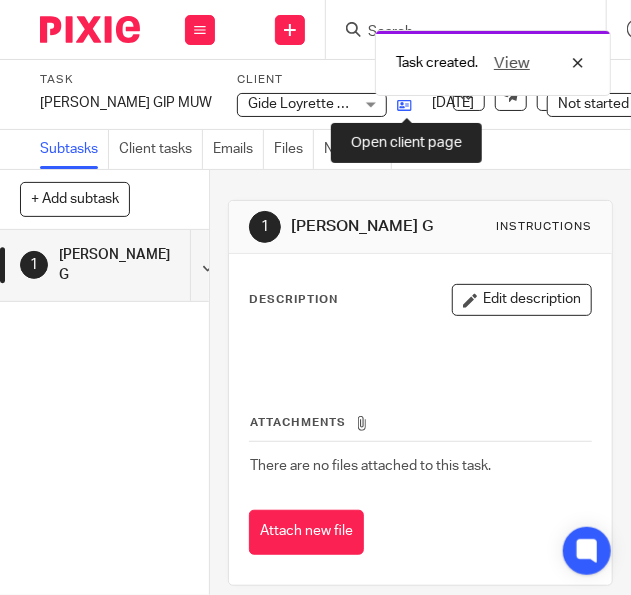 click at bounding box center [404, 105] 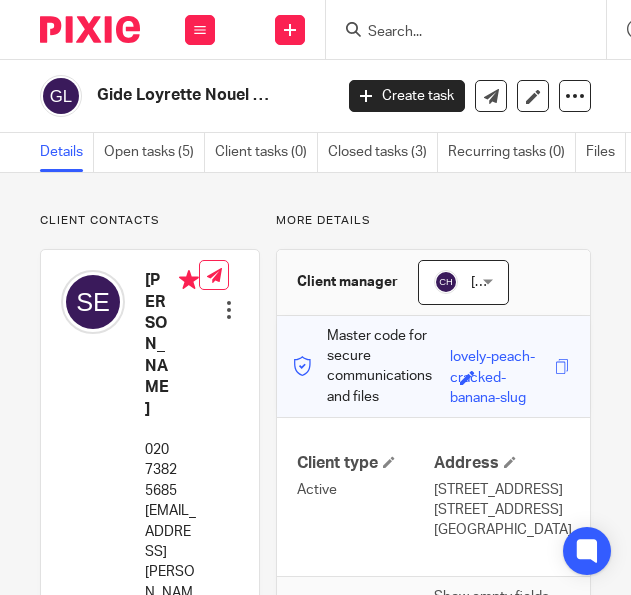 scroll, scrollTop: 0, scrollLeft: 0, axis: both 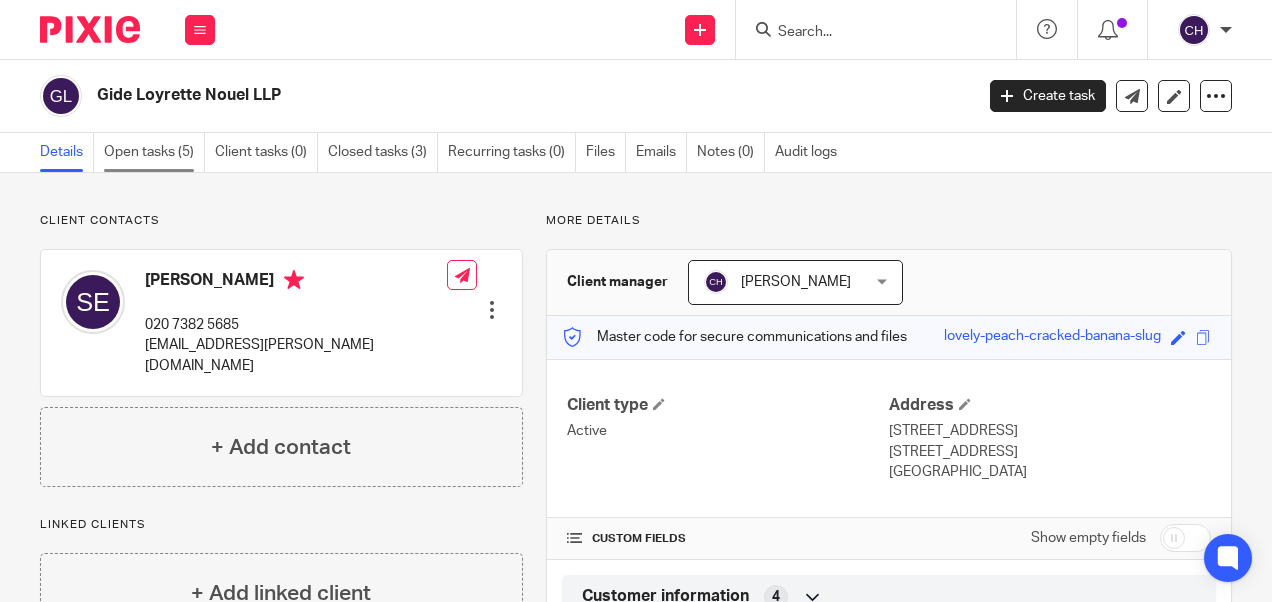 click on "Open tasks (5)" at bounding box center (154, 152) 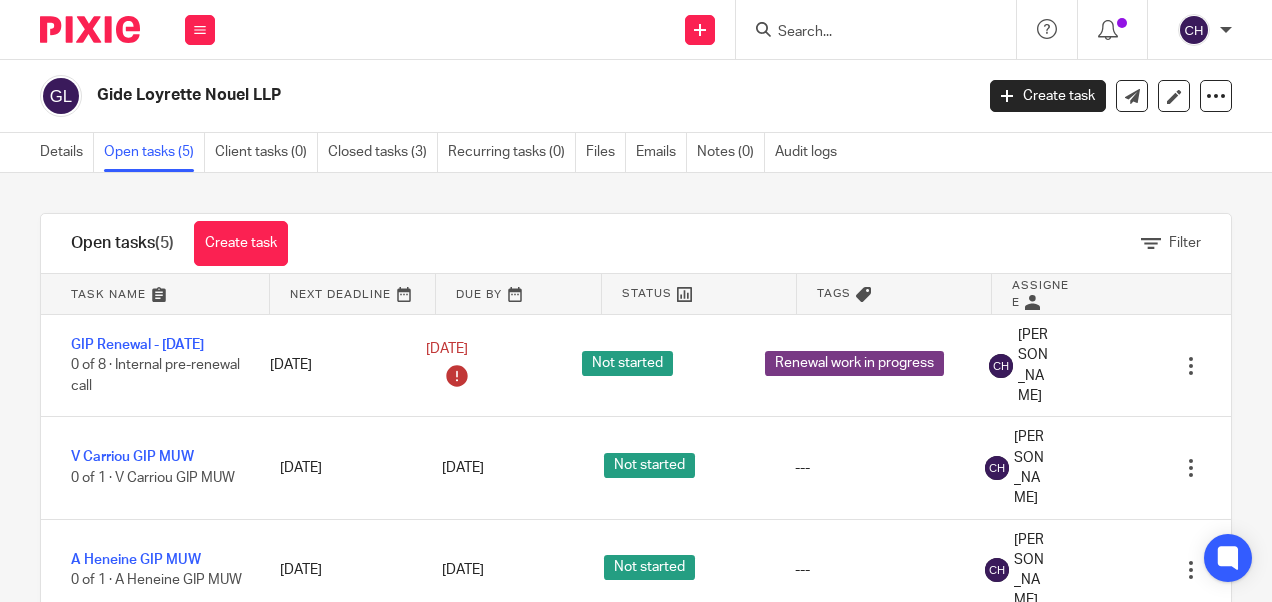 scroll, scrollTop: 0, scrollLeft: 0, axis: both 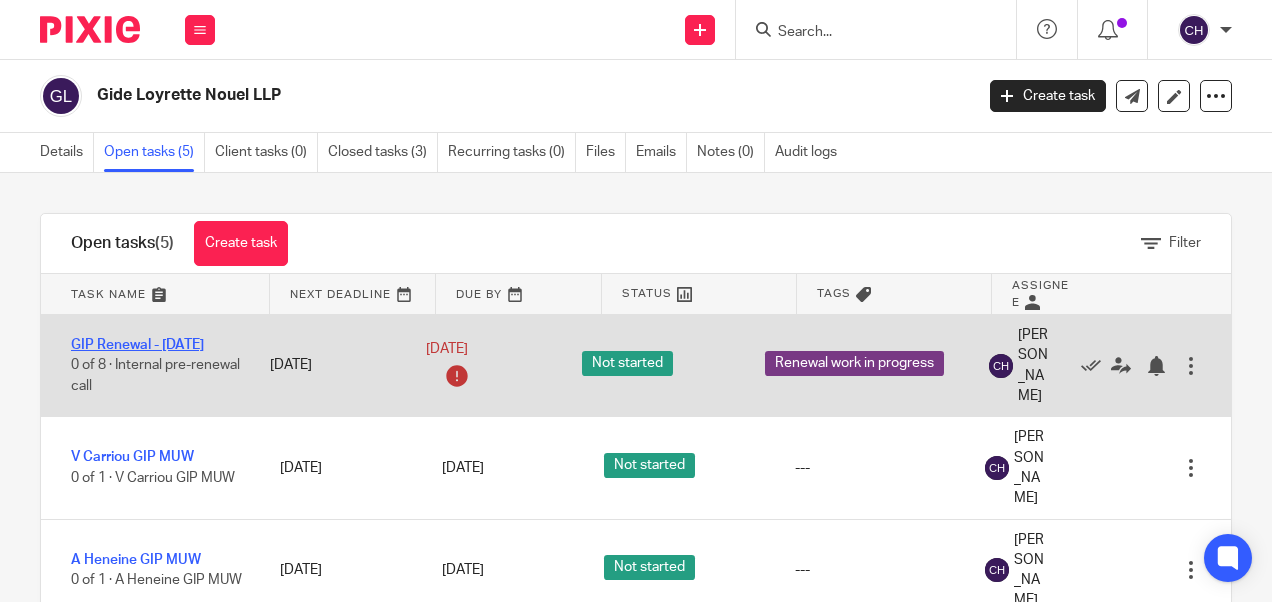 click on "GIP Renewal - [DATE]" at bounding box center [137, 345] 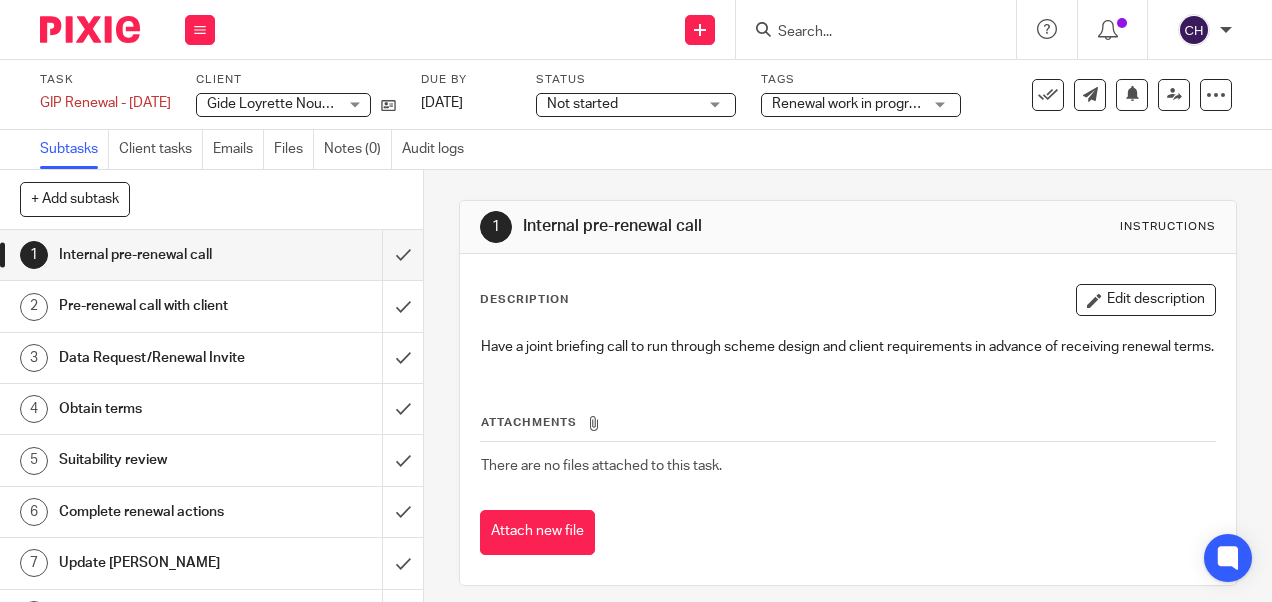 scroll, scrollTop: 0, scrollLeft: 0, axis: both 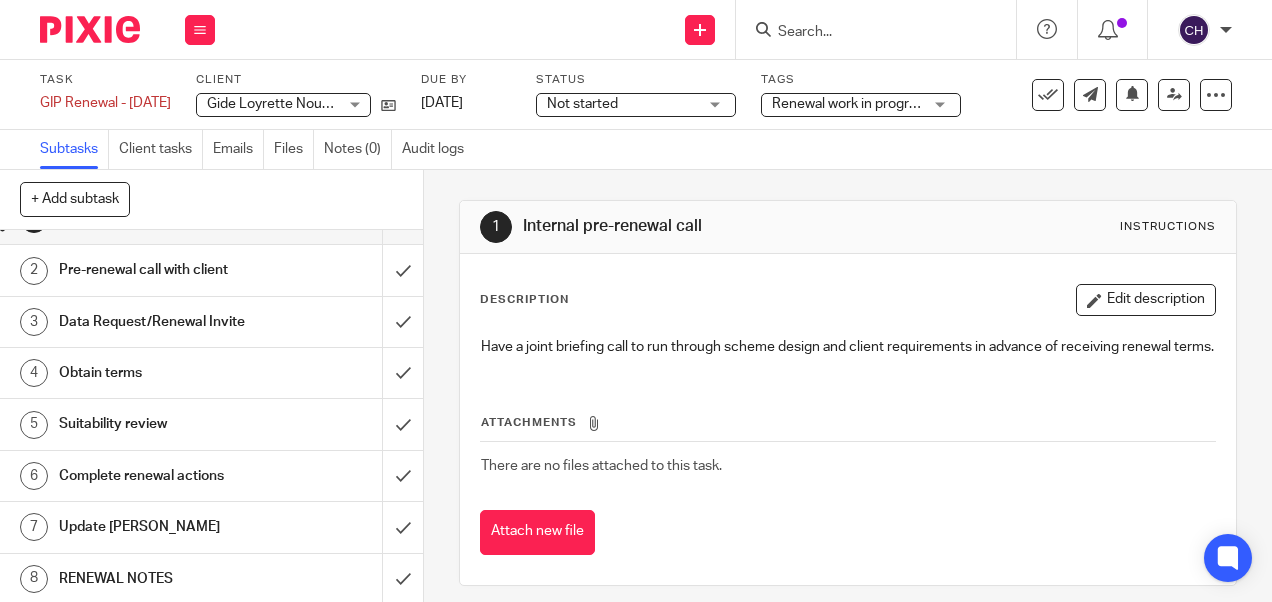 click on "RENEWAL NOTES" at bounding box center [160, 579] 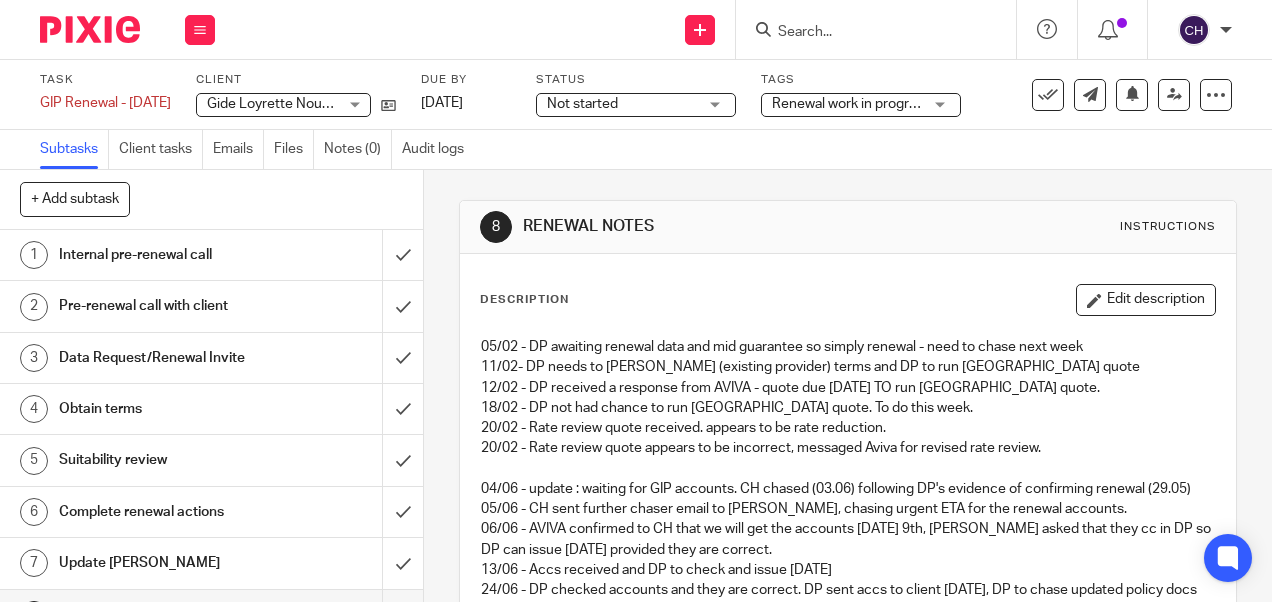scroll, scrollTop: 0, scrollLeft: 0, axis: both 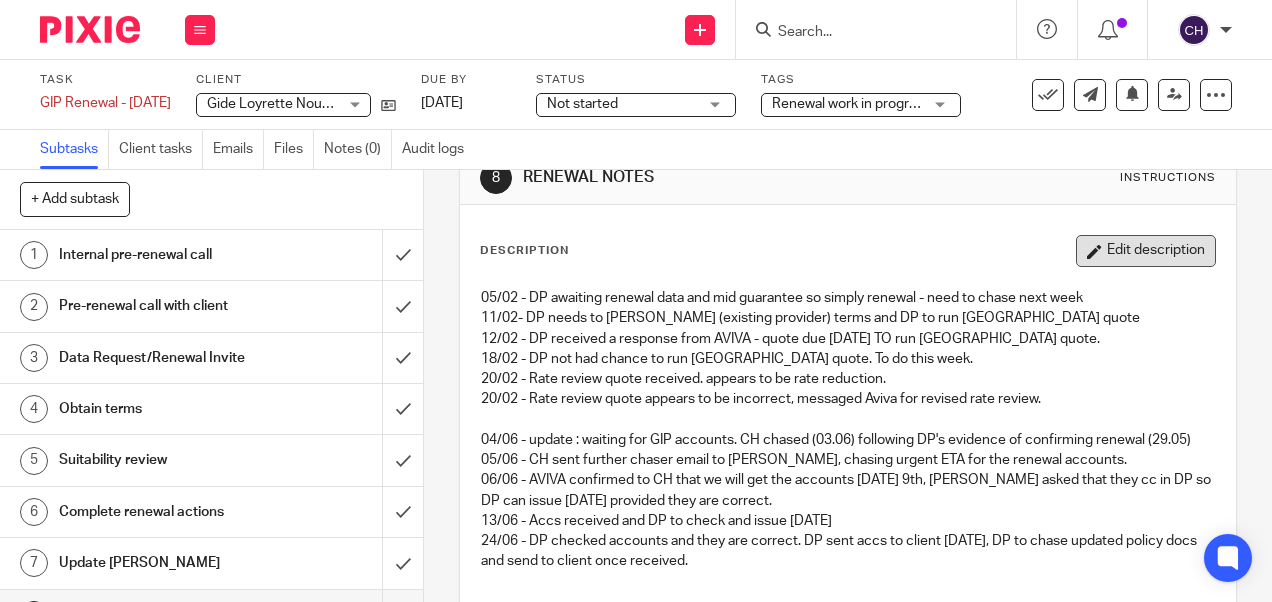 click on "Edit description" at bounding box center (1146, 251) 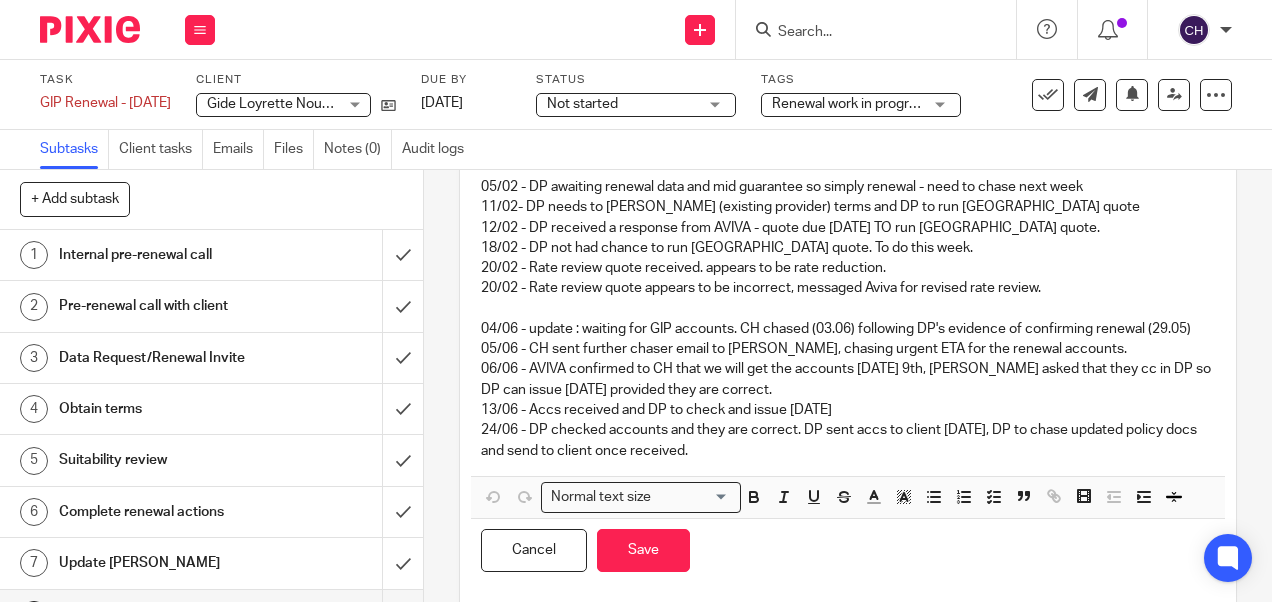 scroll, scrollTop: 146, scrollLeft: 0, axis: vertical 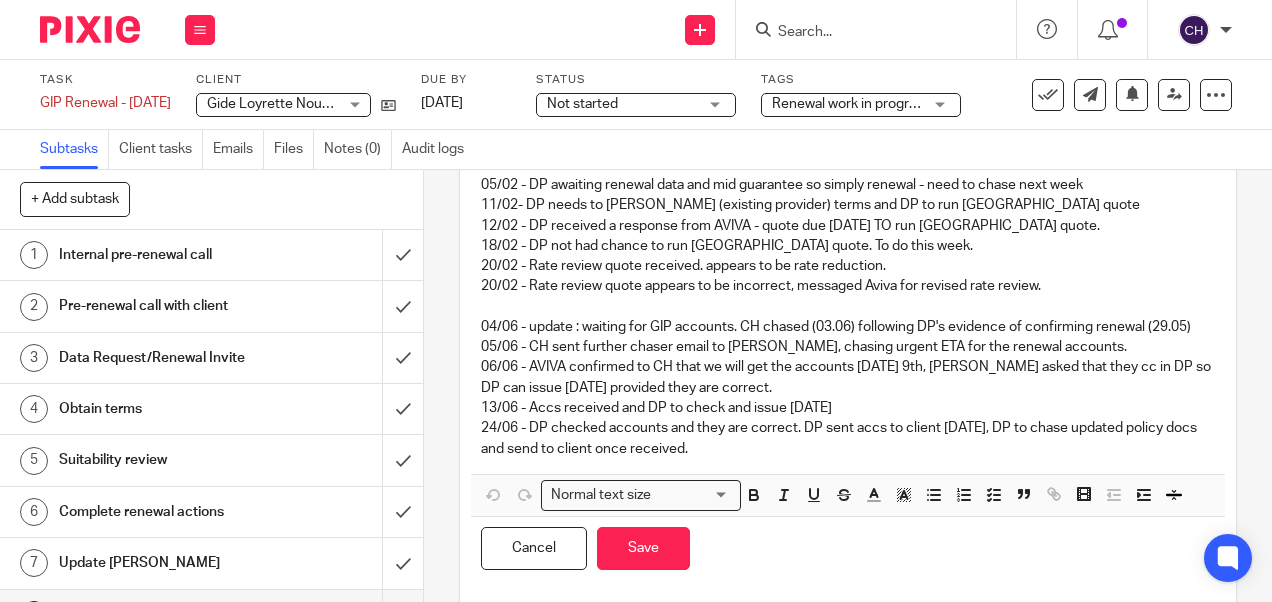 click on "Normal text size
Loading...
Remove
Edit
Insert new video
Copy and paste the video URL. Youtube, Vimeo and Loom URLs are supported.
Close
Submit" at bounding box center [847, 495] 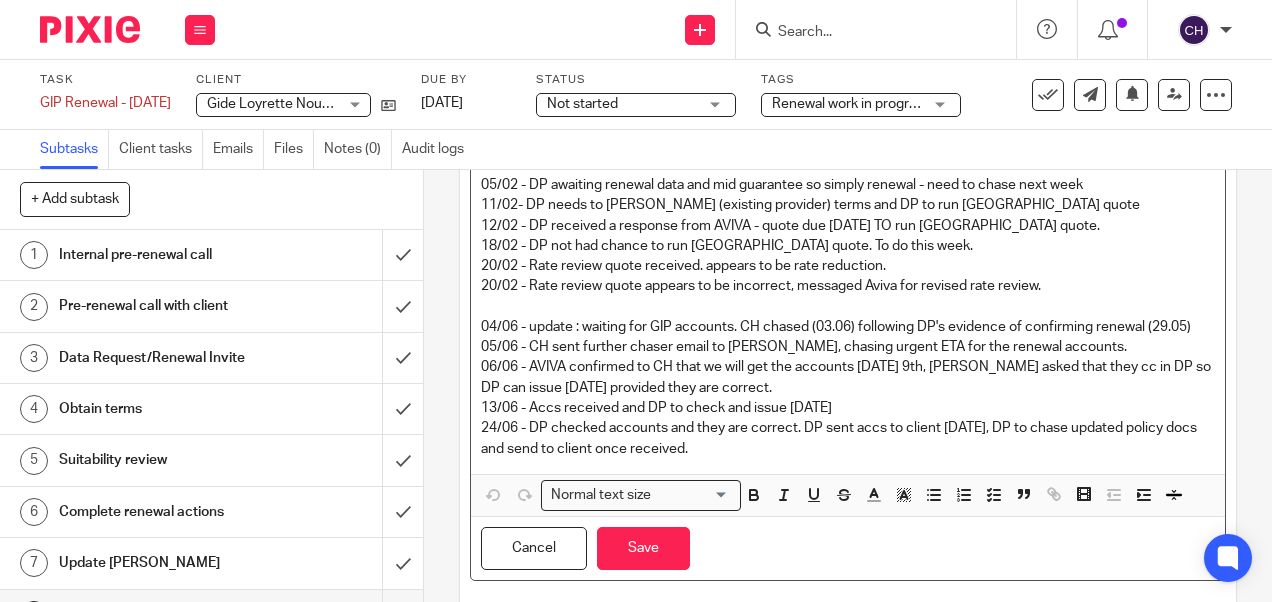 click on "24/06 - DP checked accounts and they are correct. DP sent accs to client [DATE], DP to chase updated policy docs and send to client once received." at bounding box center [847, 438] 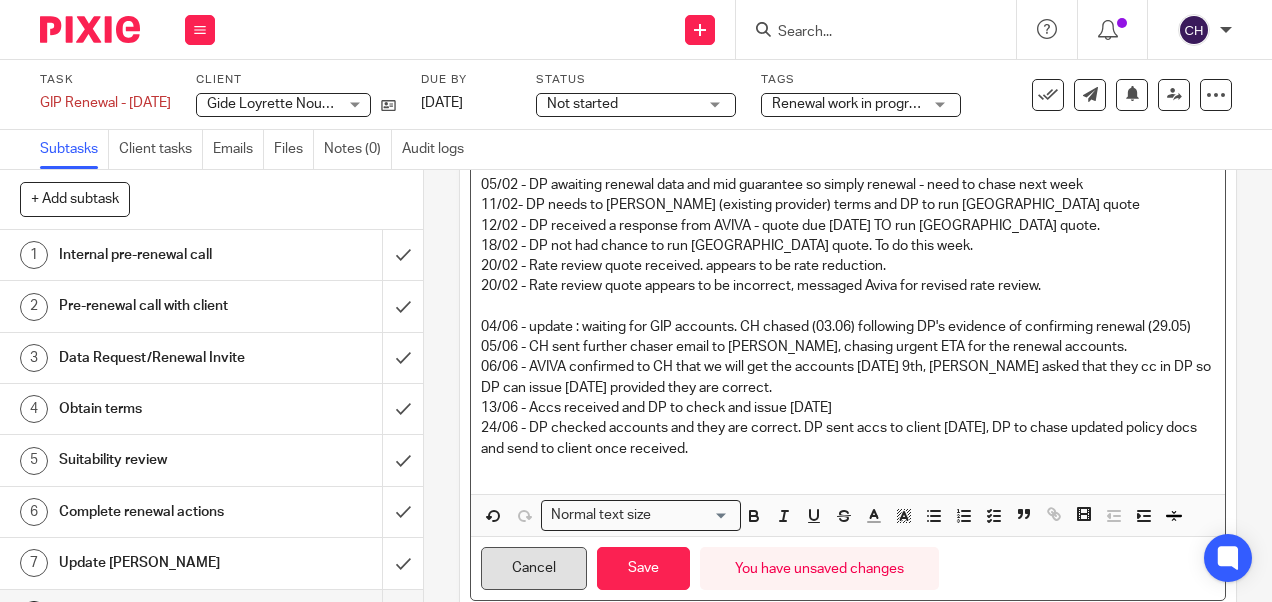 type 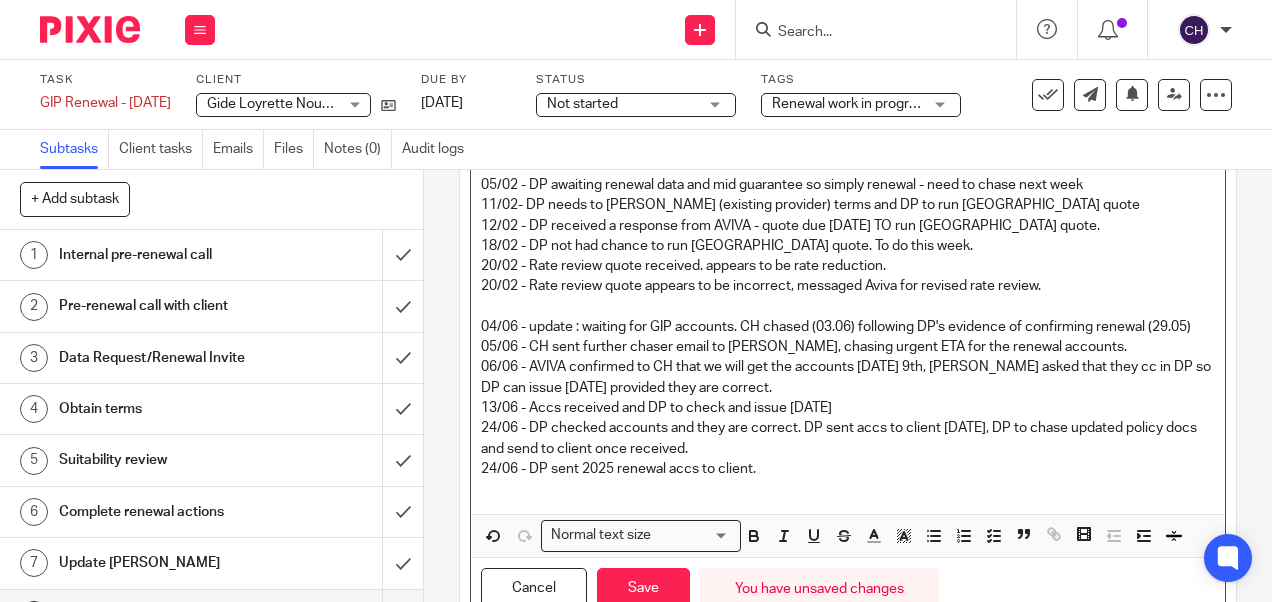 click at bounding box center [847, 489] 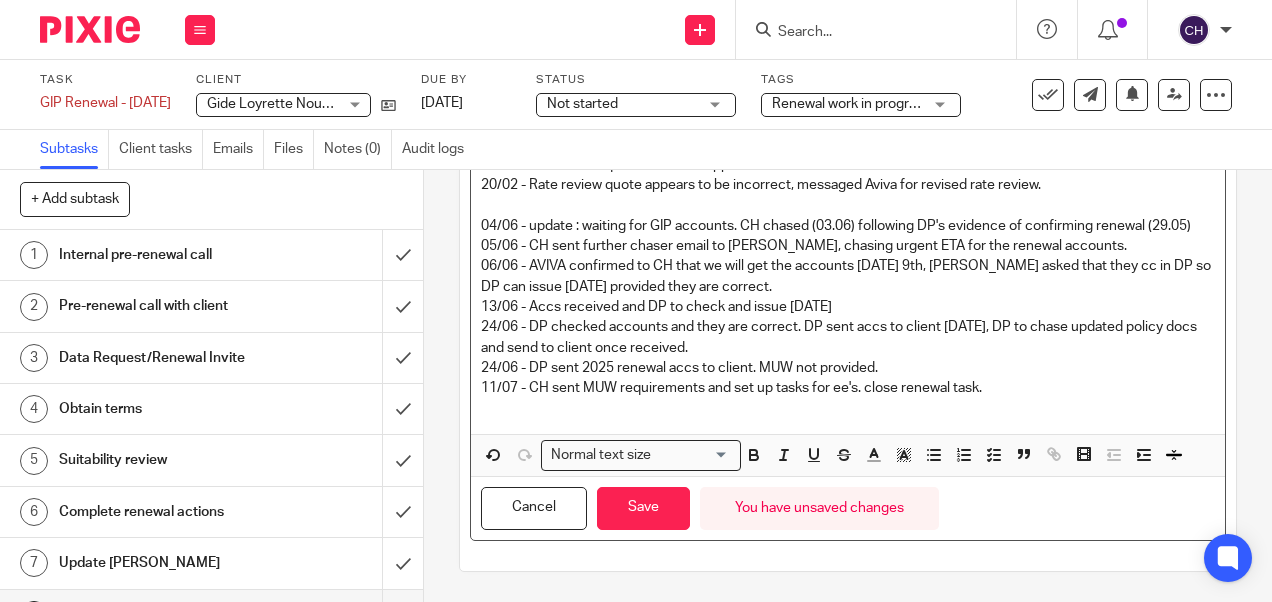 scroll, scrollTop: 263, scrollLeft: 0, axis: vertical 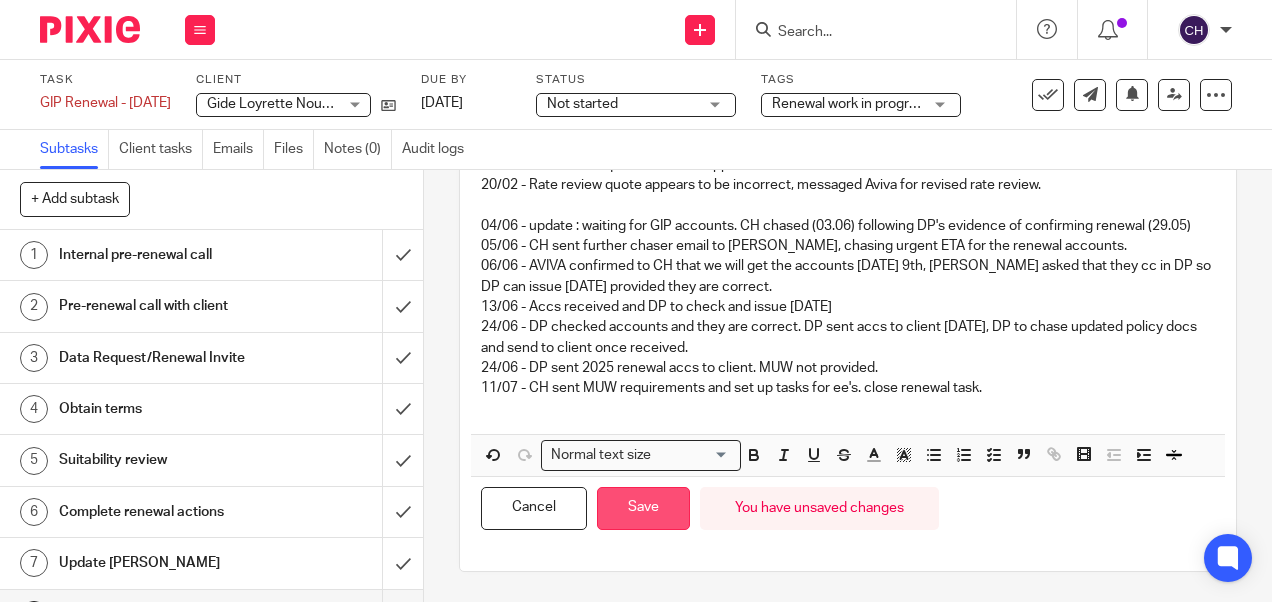 click on "Save" at bounding box center [643, 508] 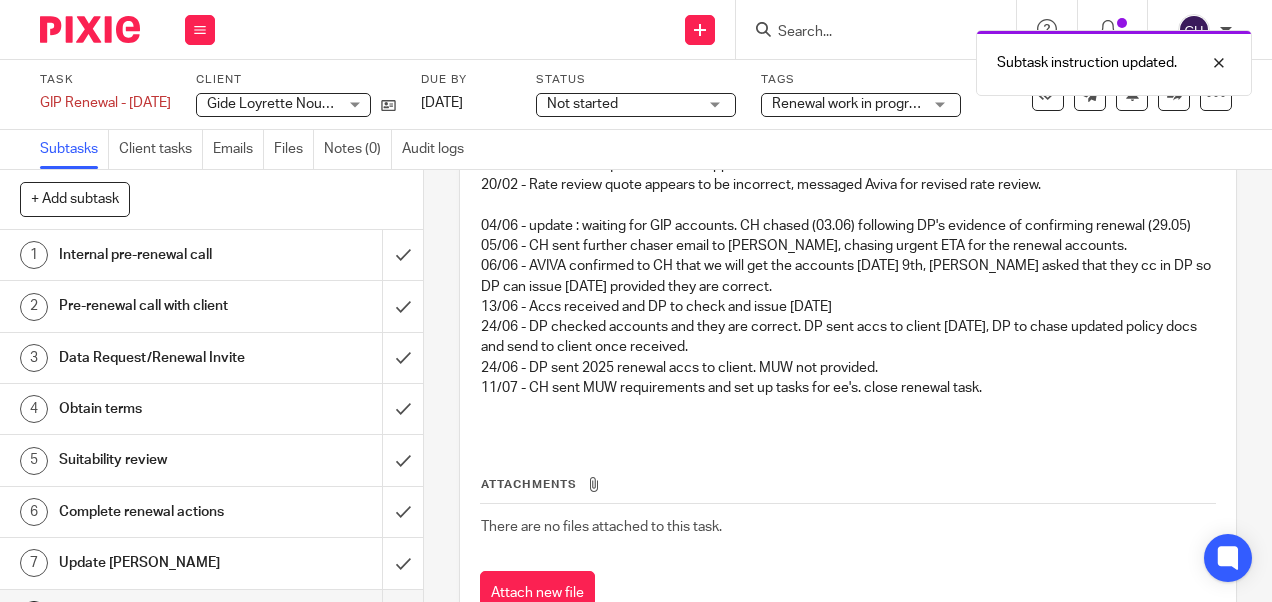 scroll, scrollTop: 279, scrollLeft: 0, axis: vertical 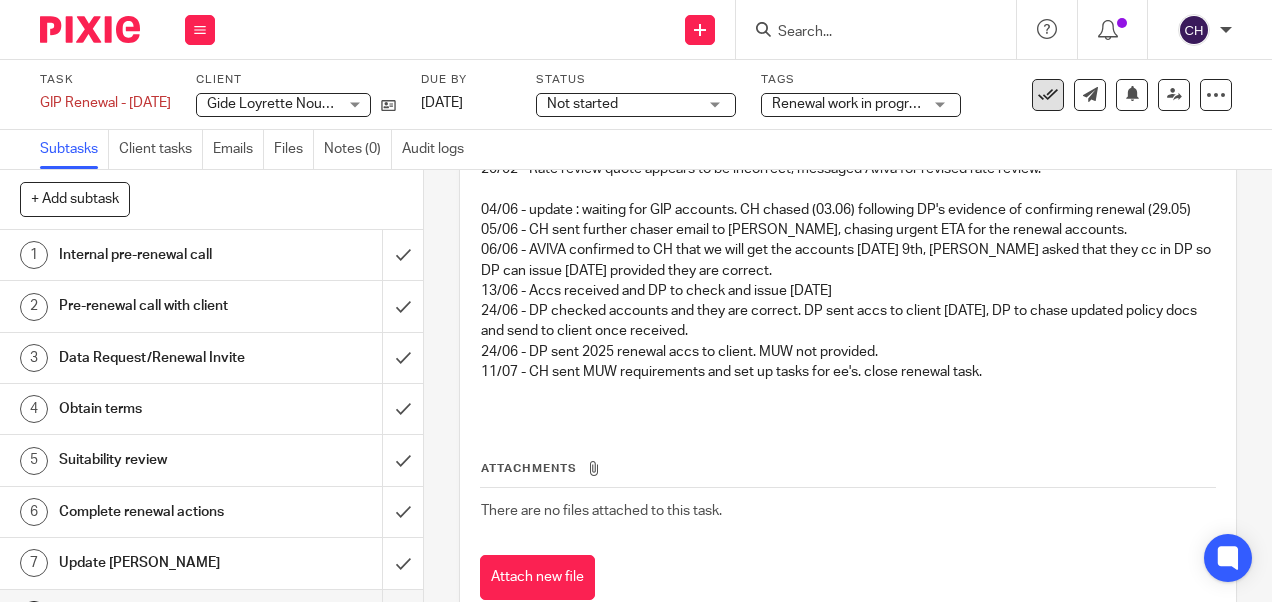 click at bounding box center [1048, 95] 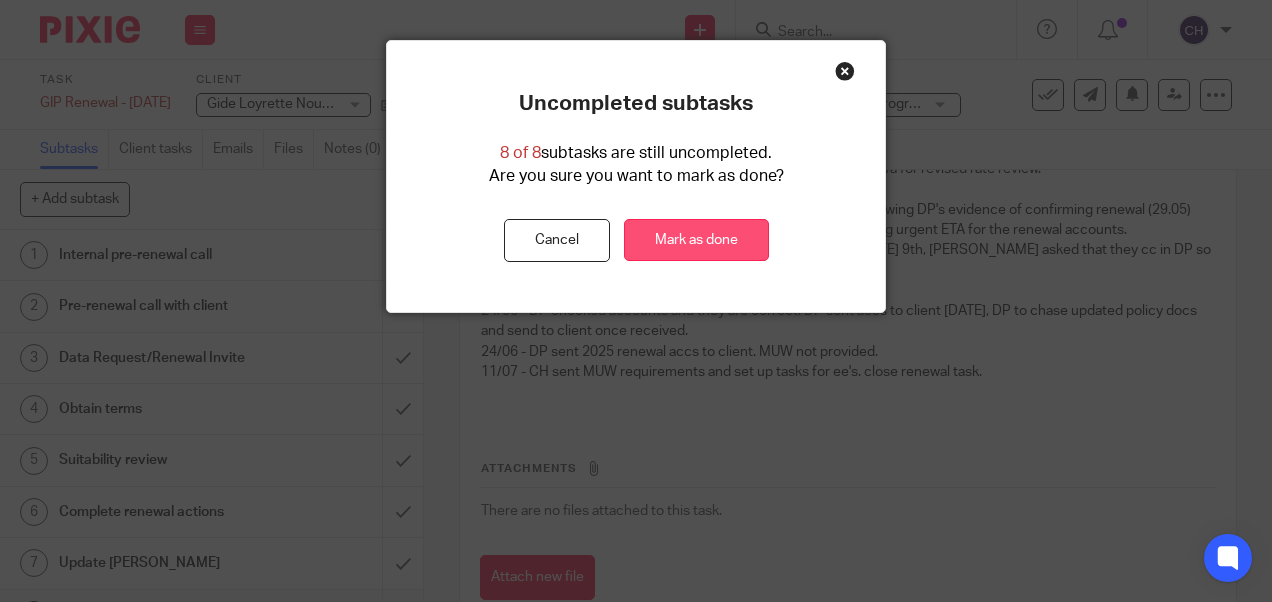 click on "Mark as done" at bounding box center (696, 240) 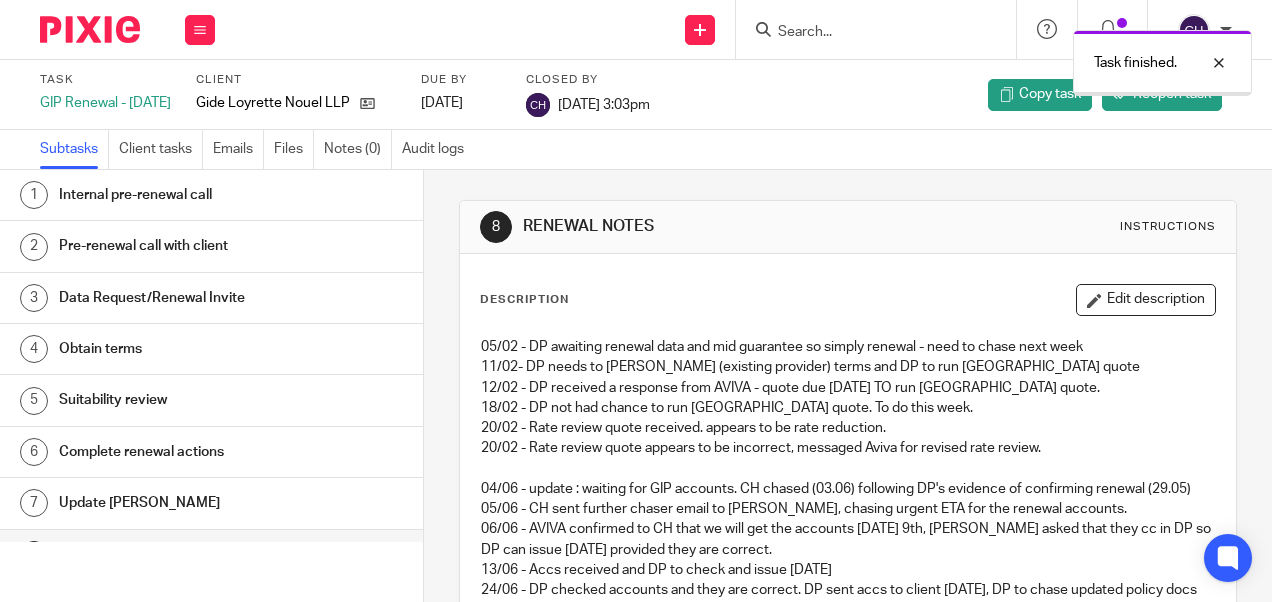 scroll, scrollTop: 0, scrollLeft: 0, axis: both 